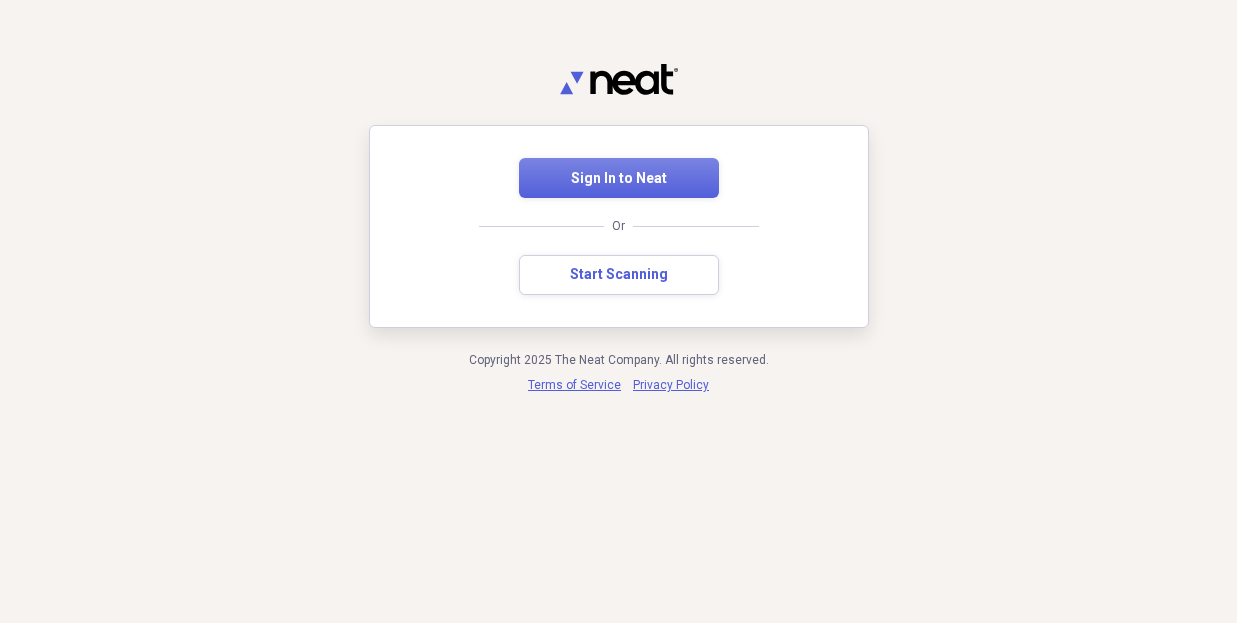 scroll, scrollTop: 0, scrollLeft: 0, axis: both 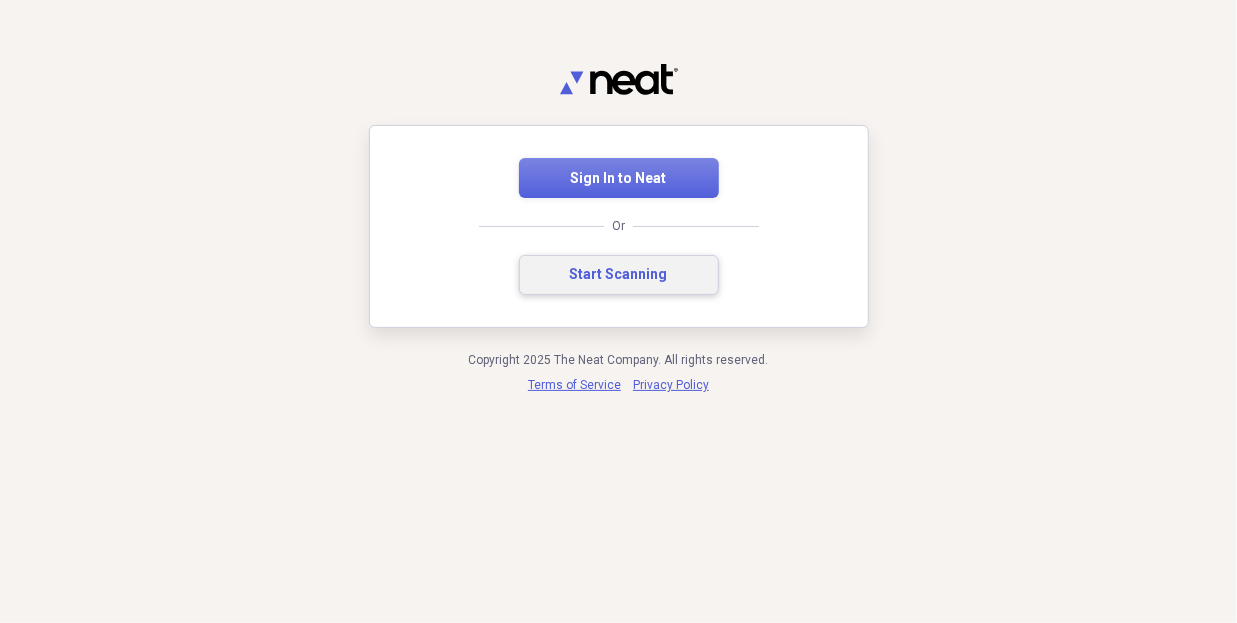 click on "Start Scanning" at bounding box center [619, 275] 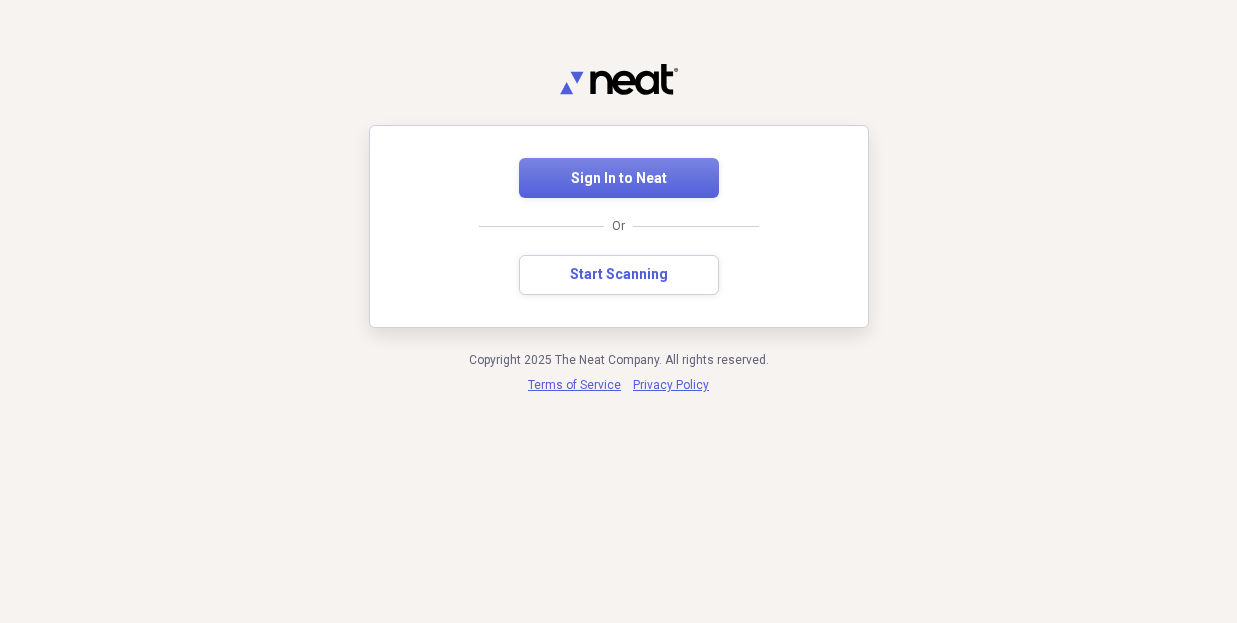 scroll, scrollTop: 0, scrollLeft: 0, axis: both 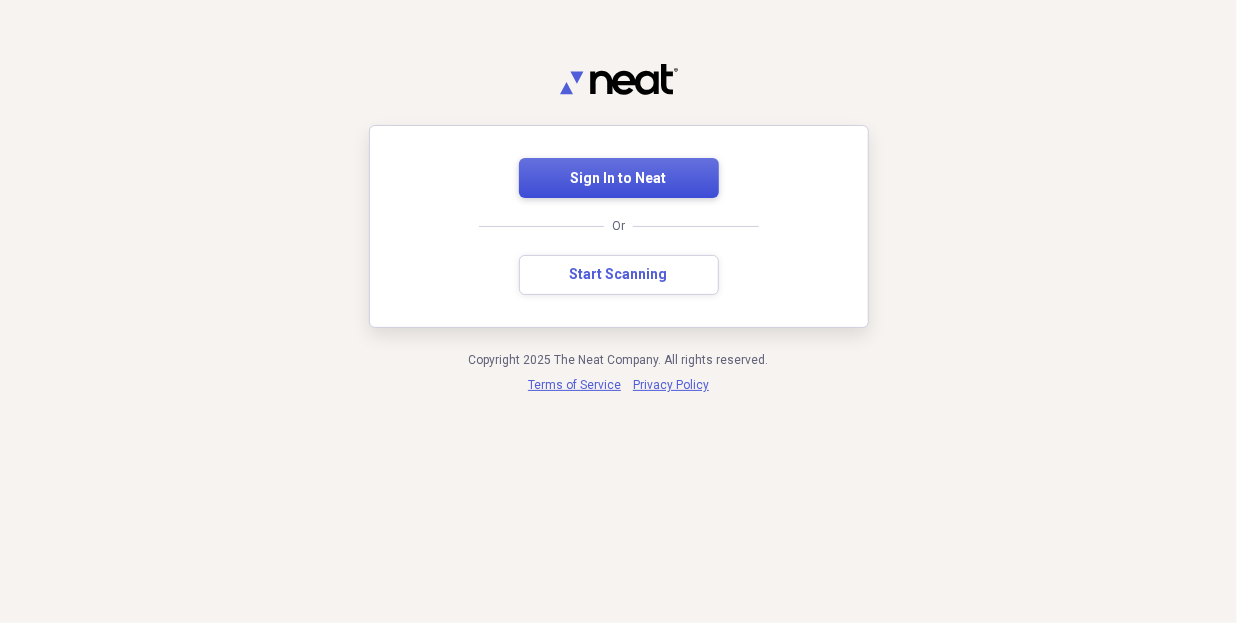 click on "Sign In to Neat" at bounding box center [619, 179] 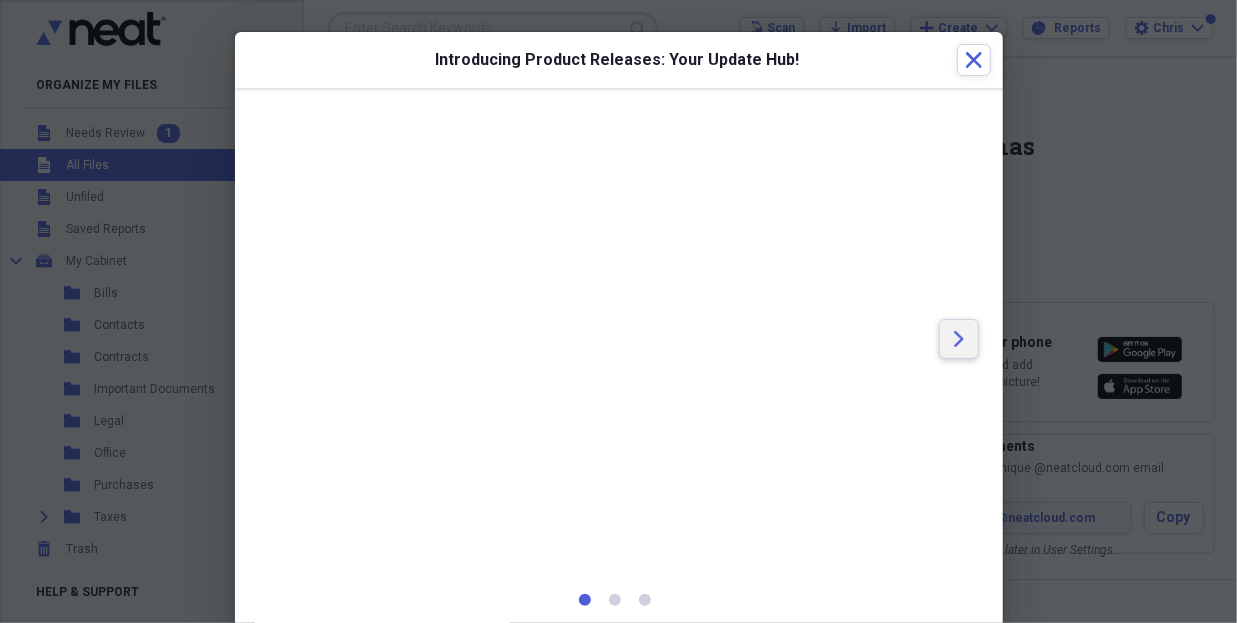 click 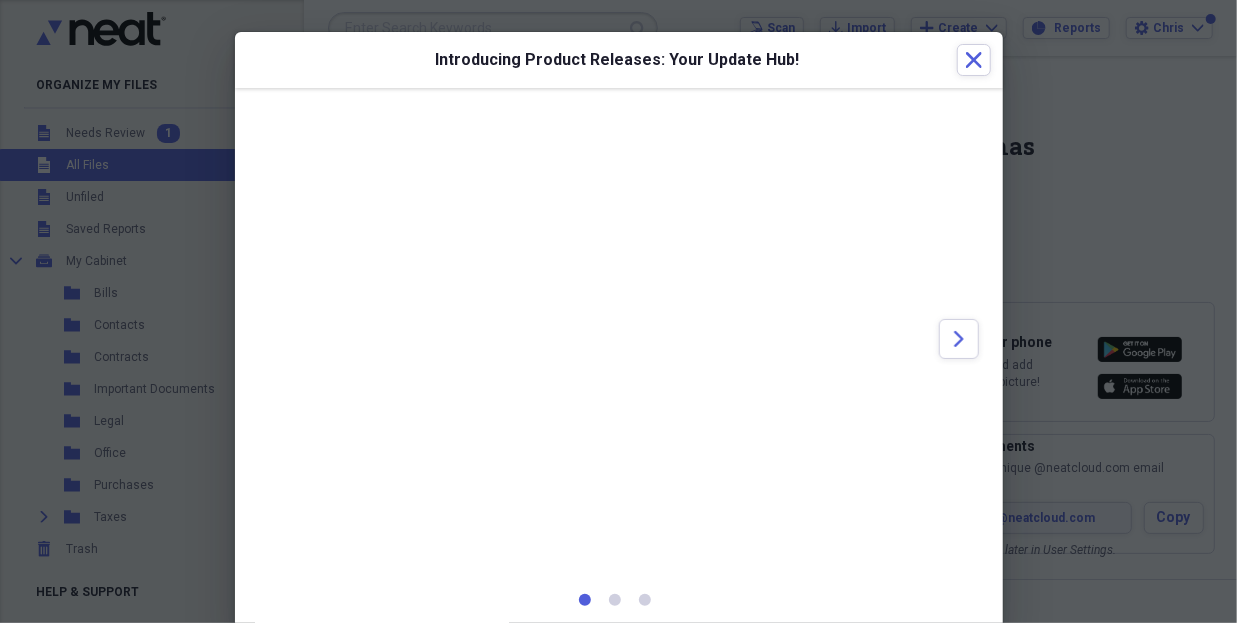 click at bounding box center (619, 604) 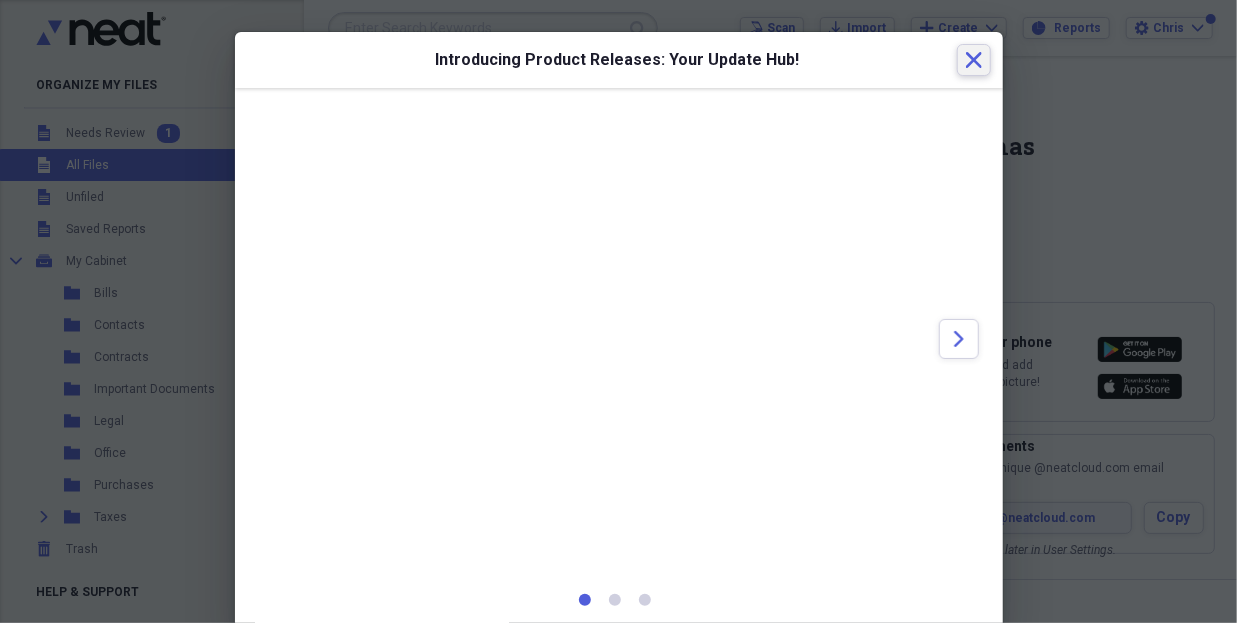 click 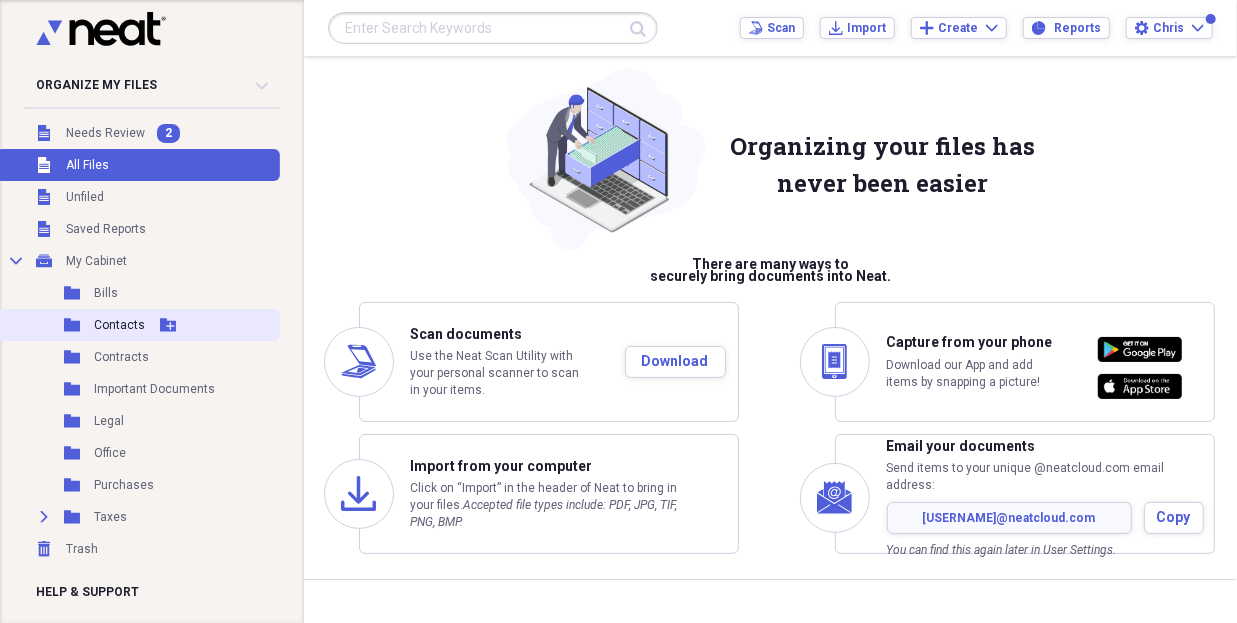 click on "Contacts" at bounding box center [119, 325] 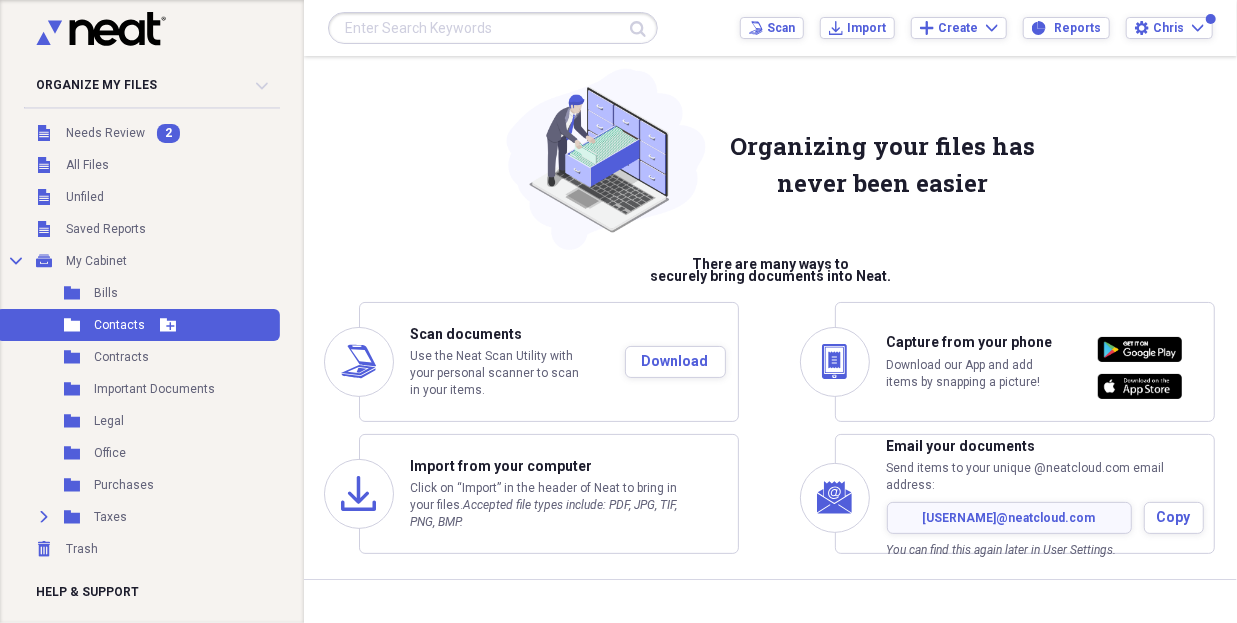 click on "Contacts" at bounding box center (119, 325) 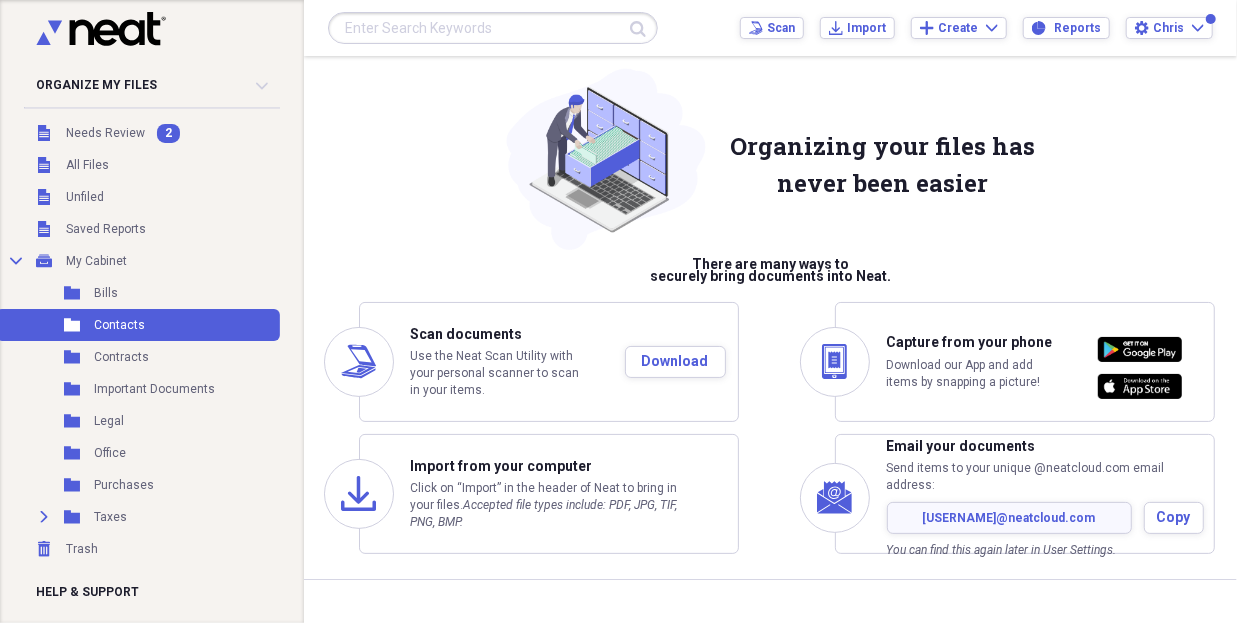 scroll, scrollTop: 0, scrollLeft: 0, axis: both 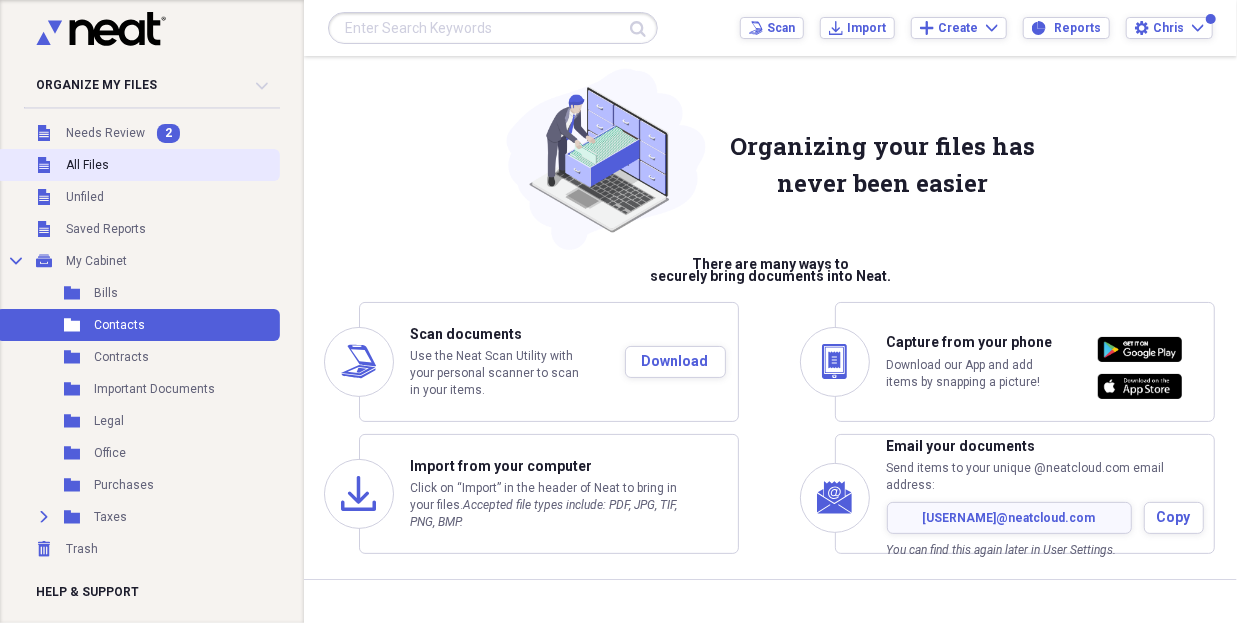 click on "All Files" at bounding box center (87, 165) 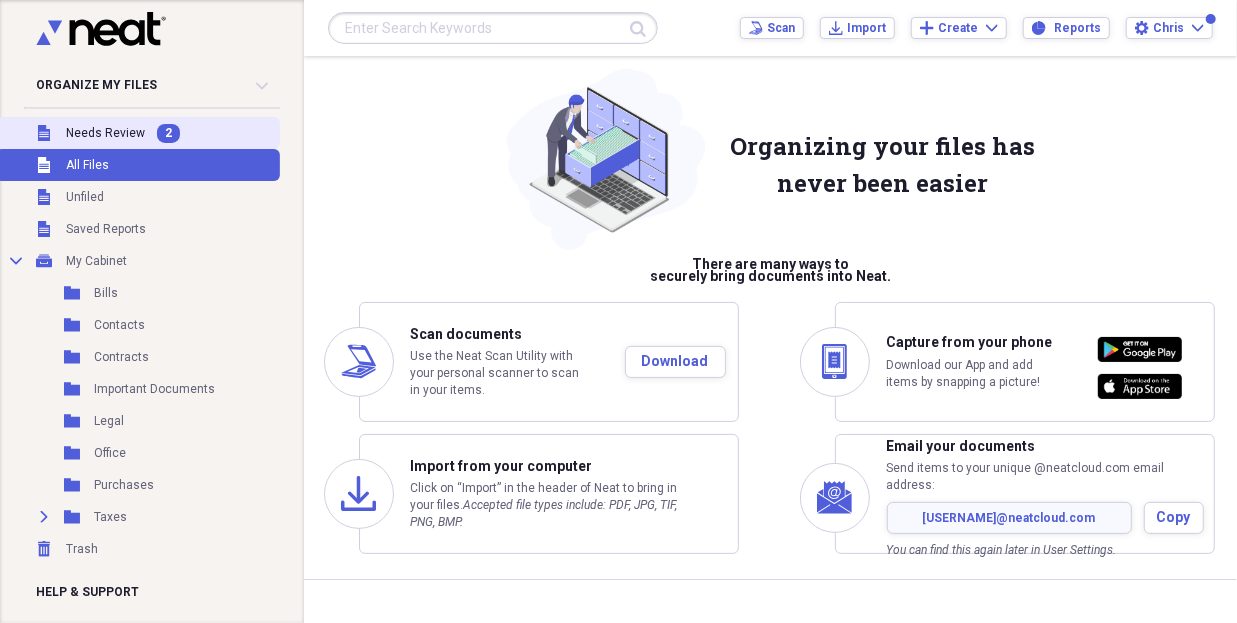click on "Needs Review" at bounding box center [105, 133] 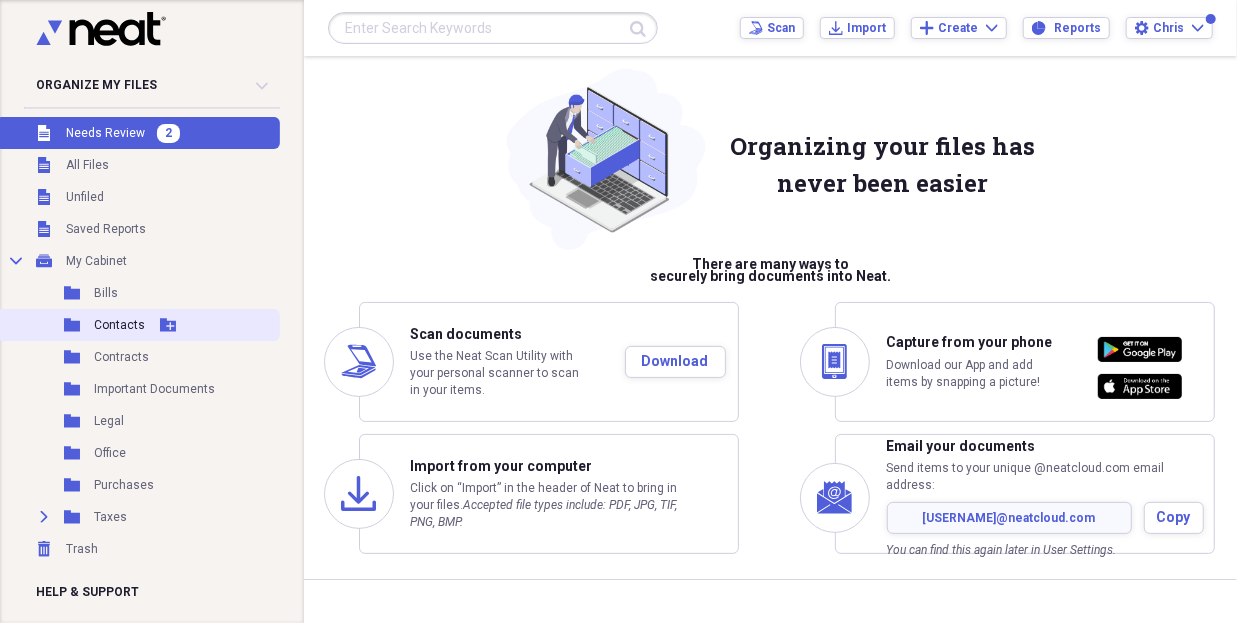 click on "Folder Contacts Add Folder" at bounding box center (138, 325) 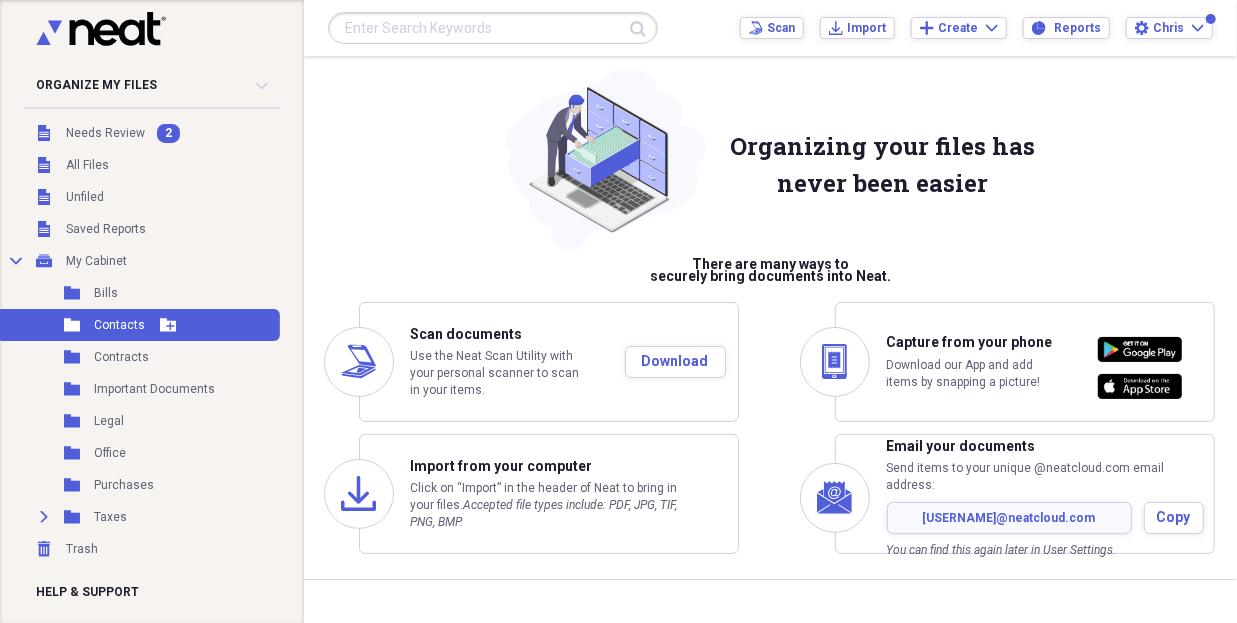 click on "Folder Contacts Add Folder" at bounding box center [138, 325] 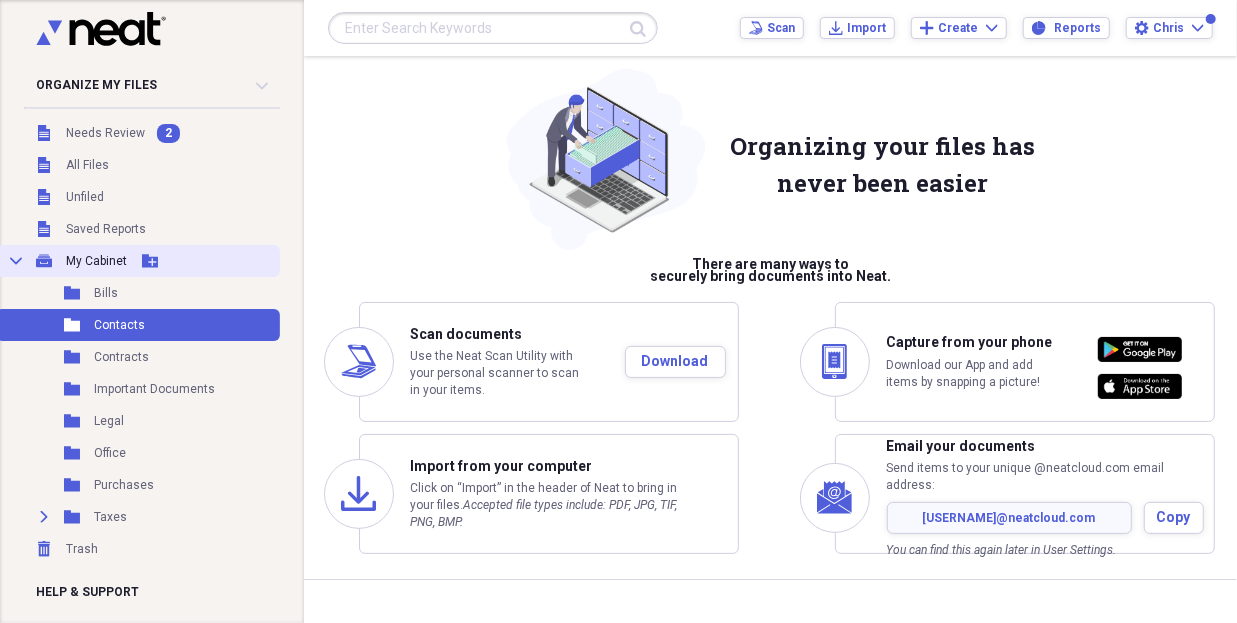 click on "Collapse My Cabinet My Cabinet Add Folder" at bounding box center [138, 261] 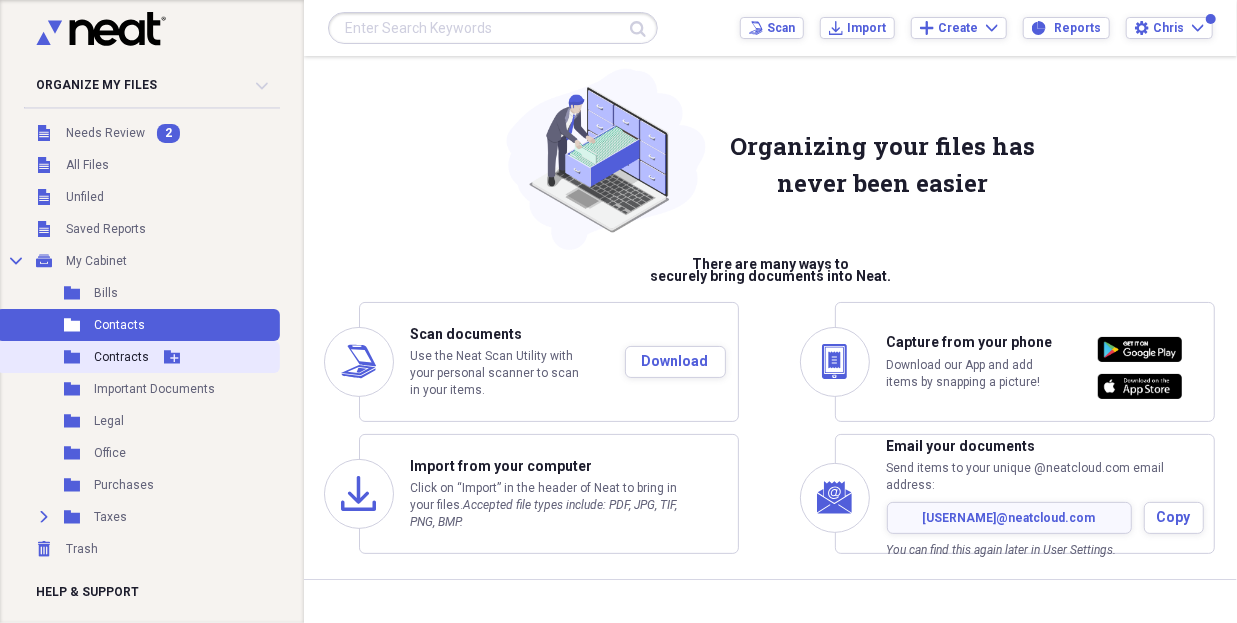 click on "Contracts" at bounding box center [121, 357] 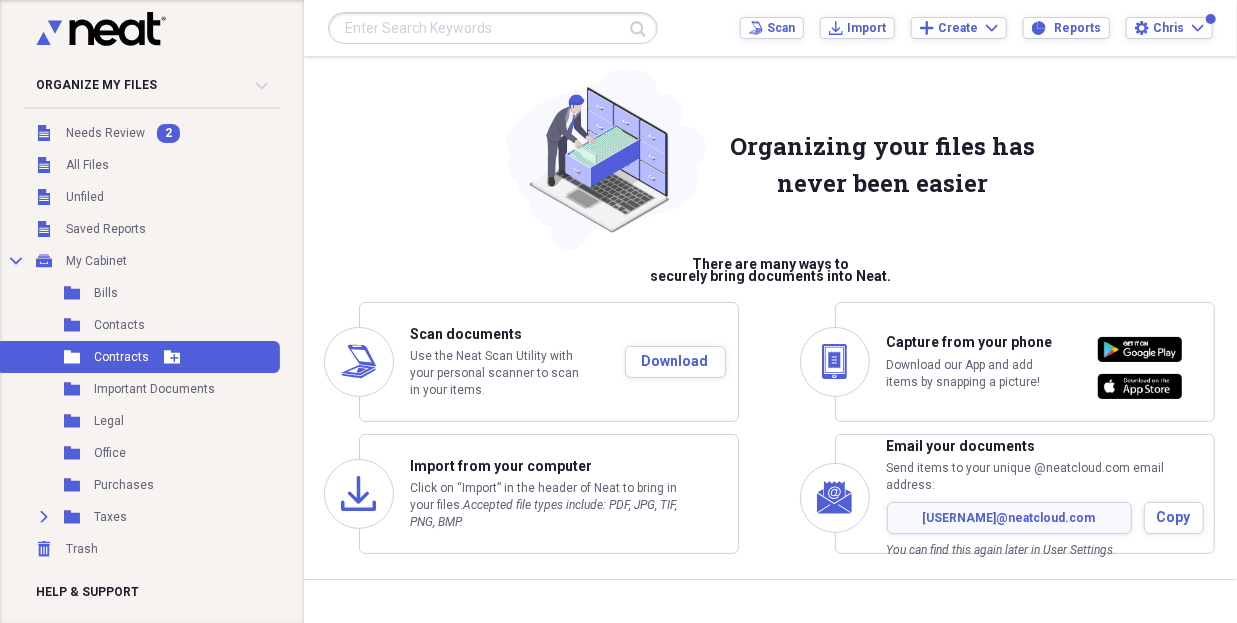 click on "Contracts" at bounding box center [121, 357] 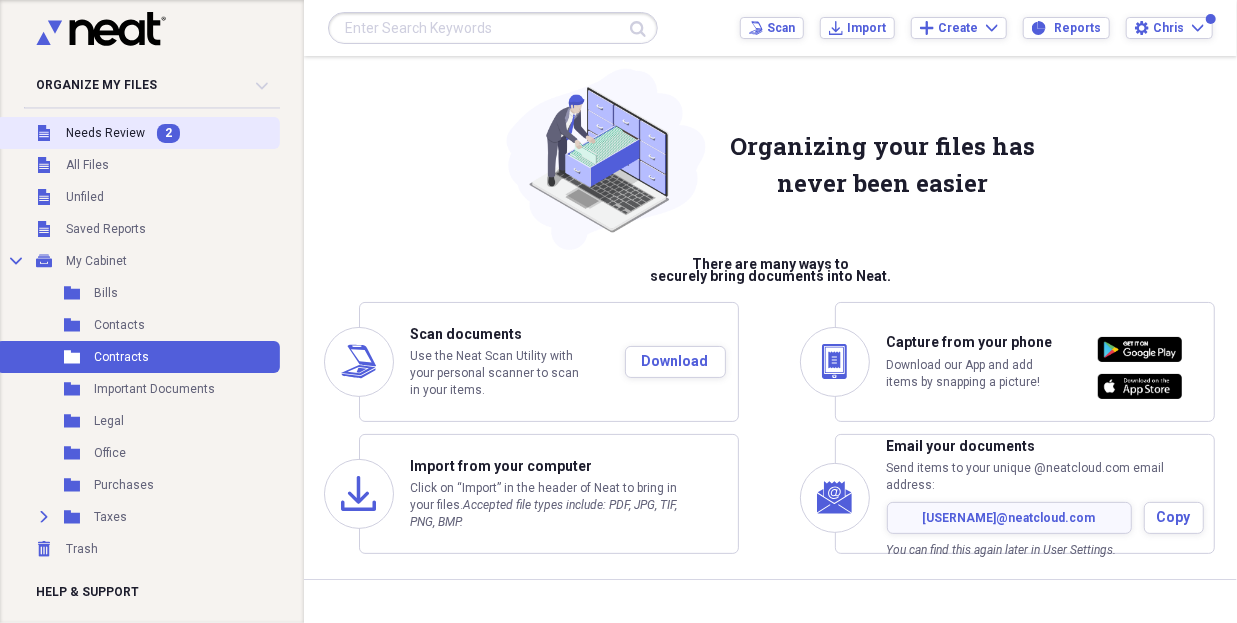click on "Needs Review" at bounding box center [105, 133] 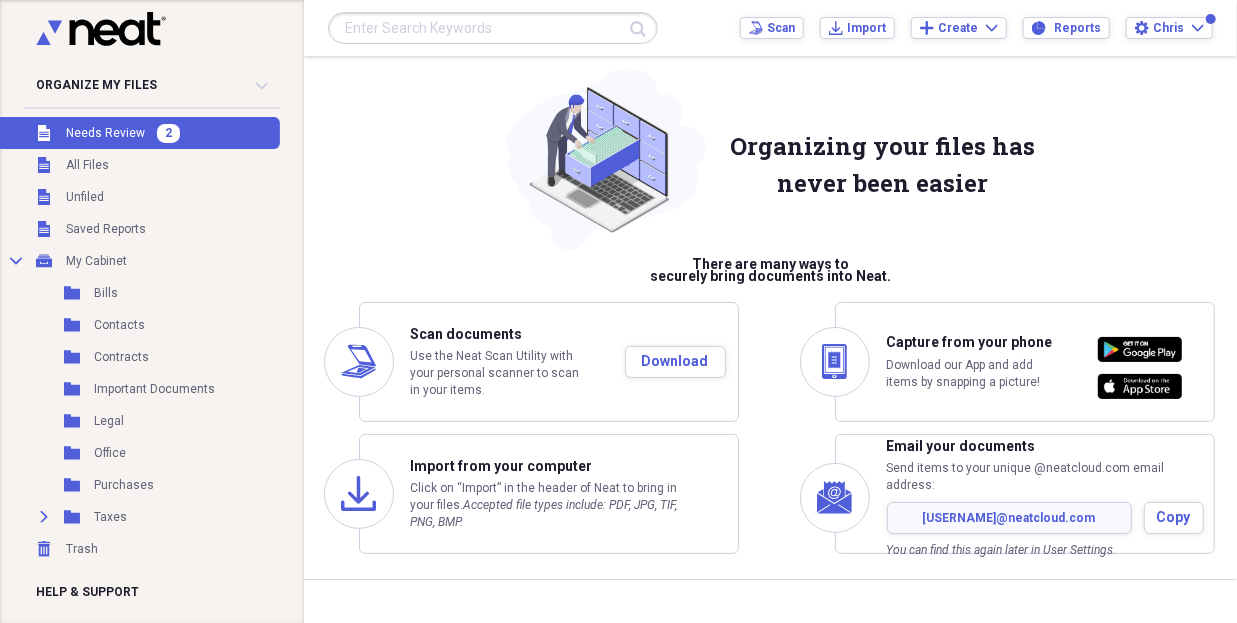 click on "Needs Review" at bounding box center [105, 133] 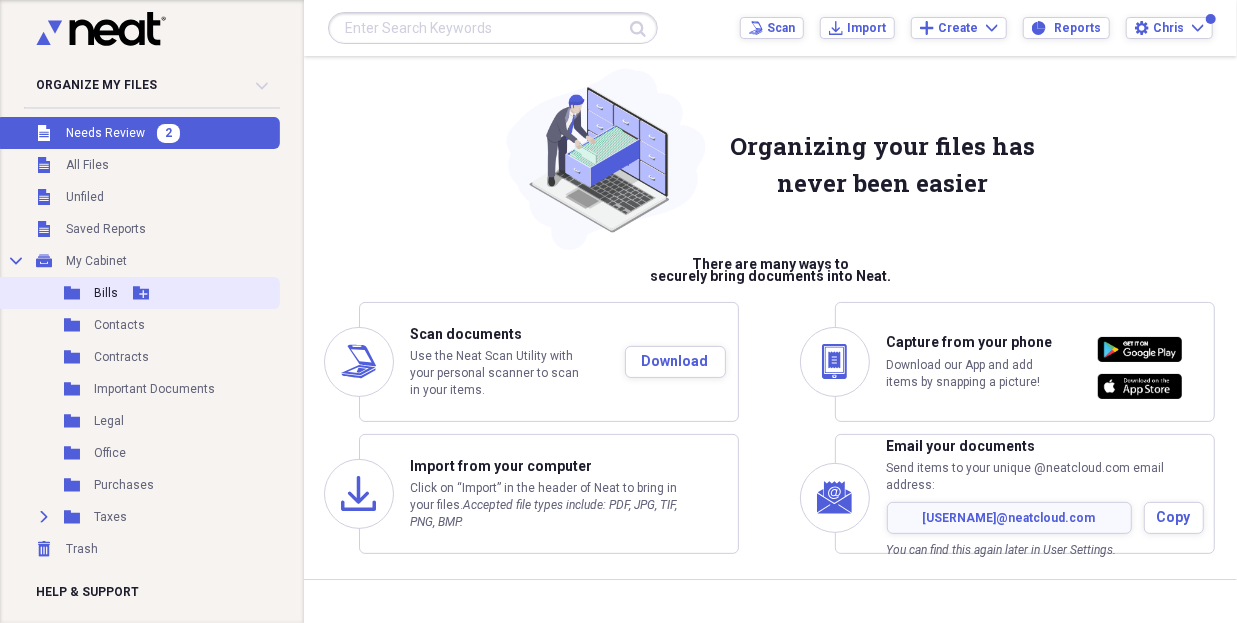 click on "Folder Bills Add Folder" at bounding box center [138, 293] 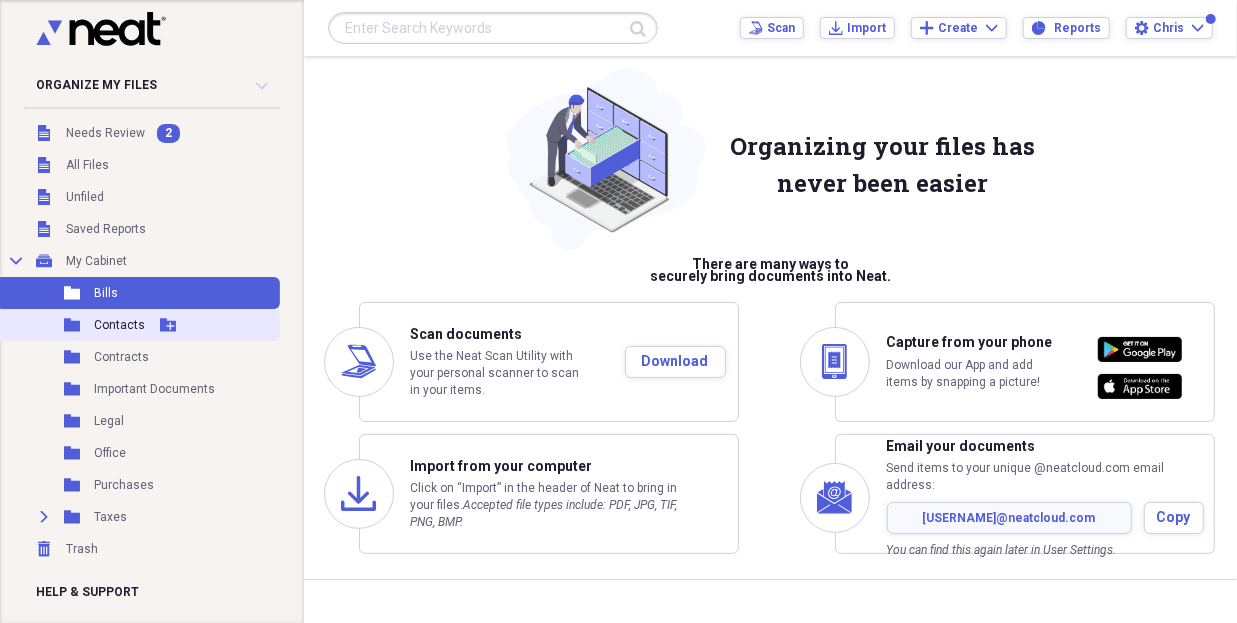 click on "Contacts" at bounding box center [119, 325] 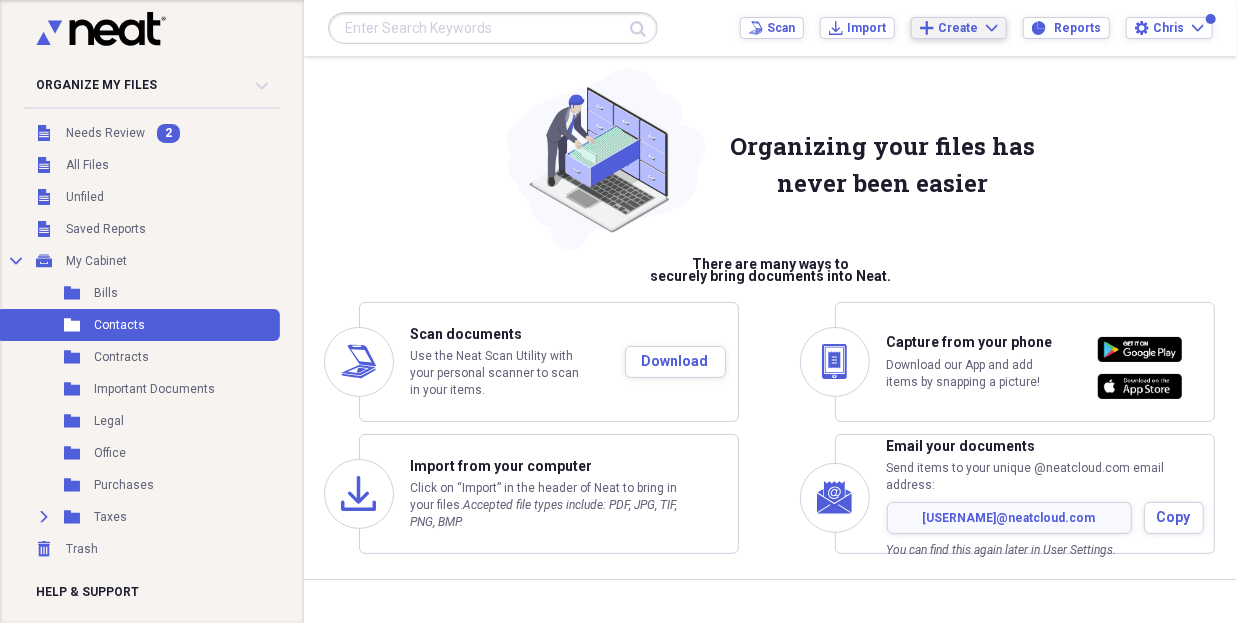 click 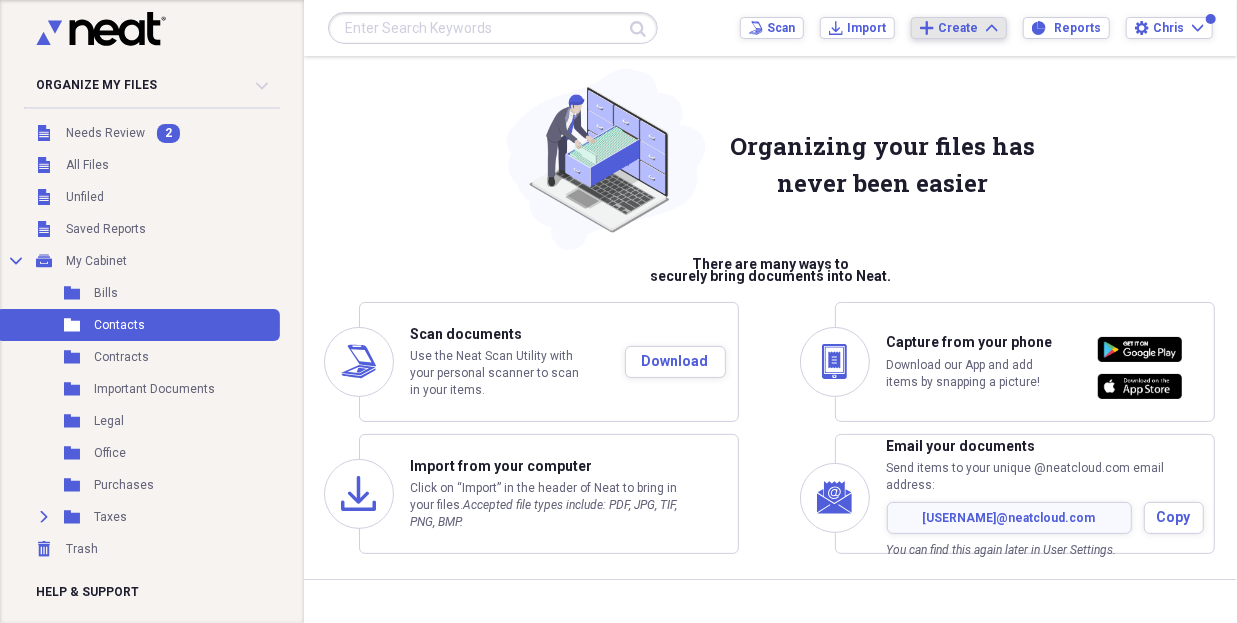 click on "Expand" 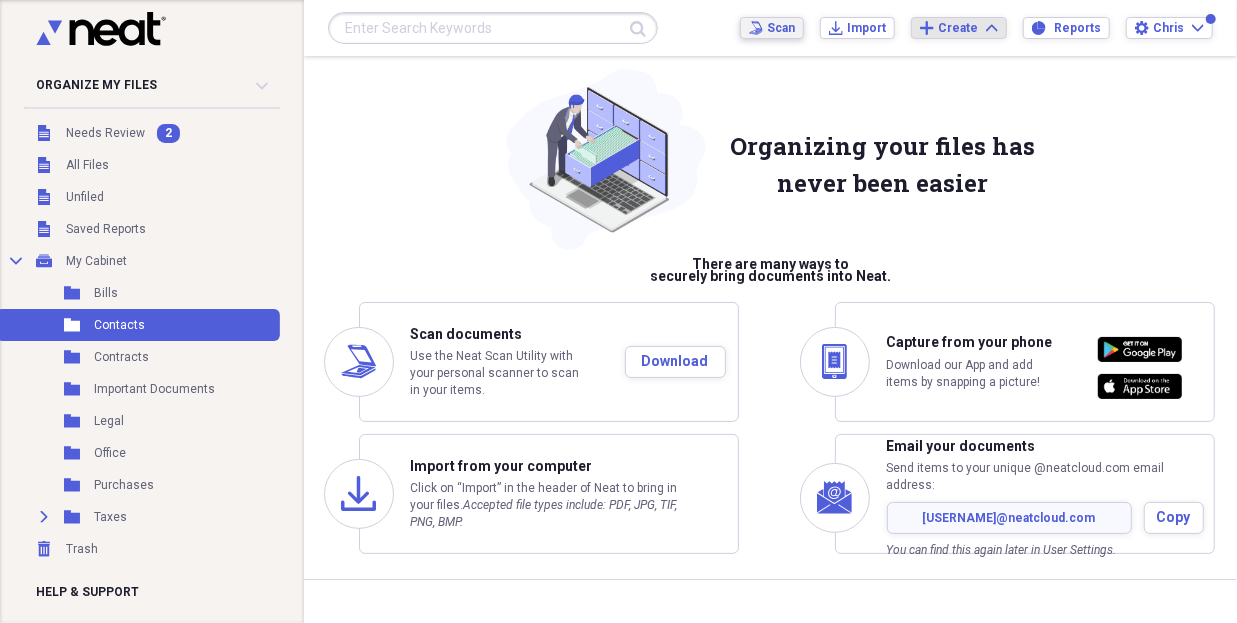 click on "Scan" 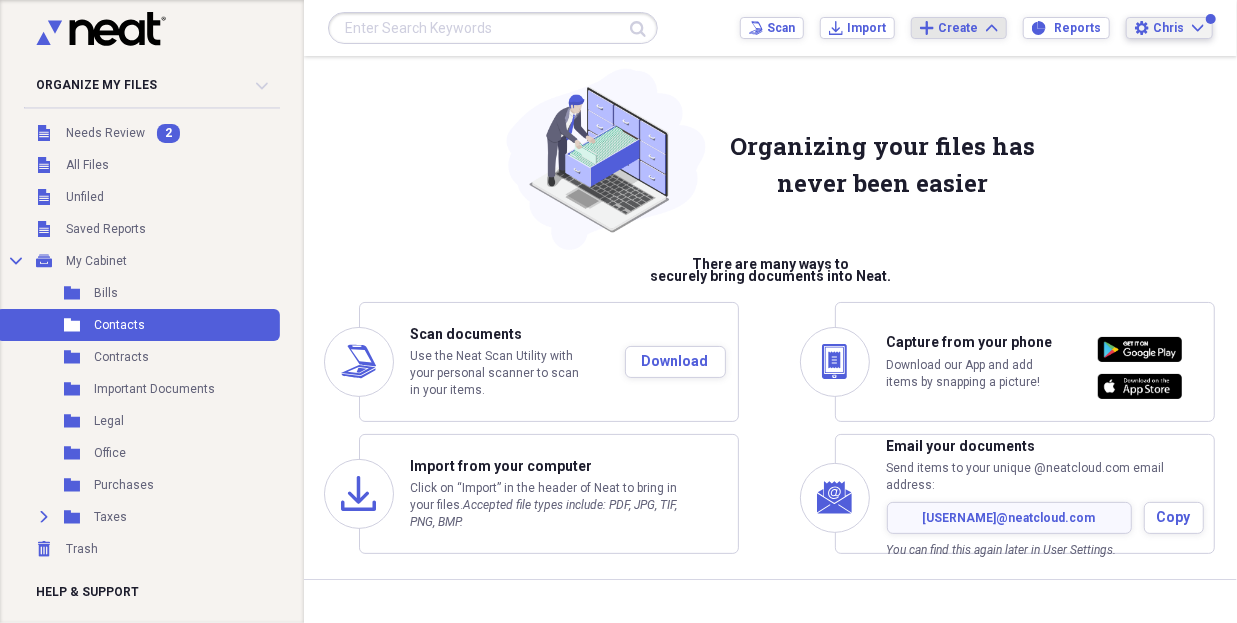 click on "Expand" 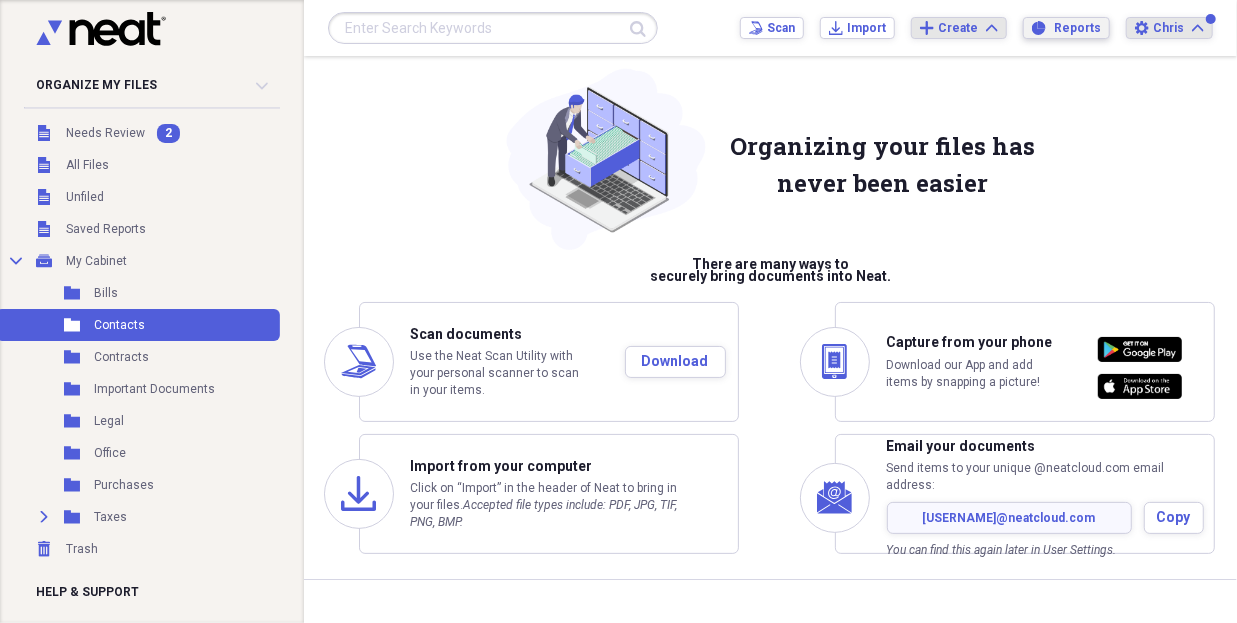 click on "Reports" at bounding box center [1077, 28] 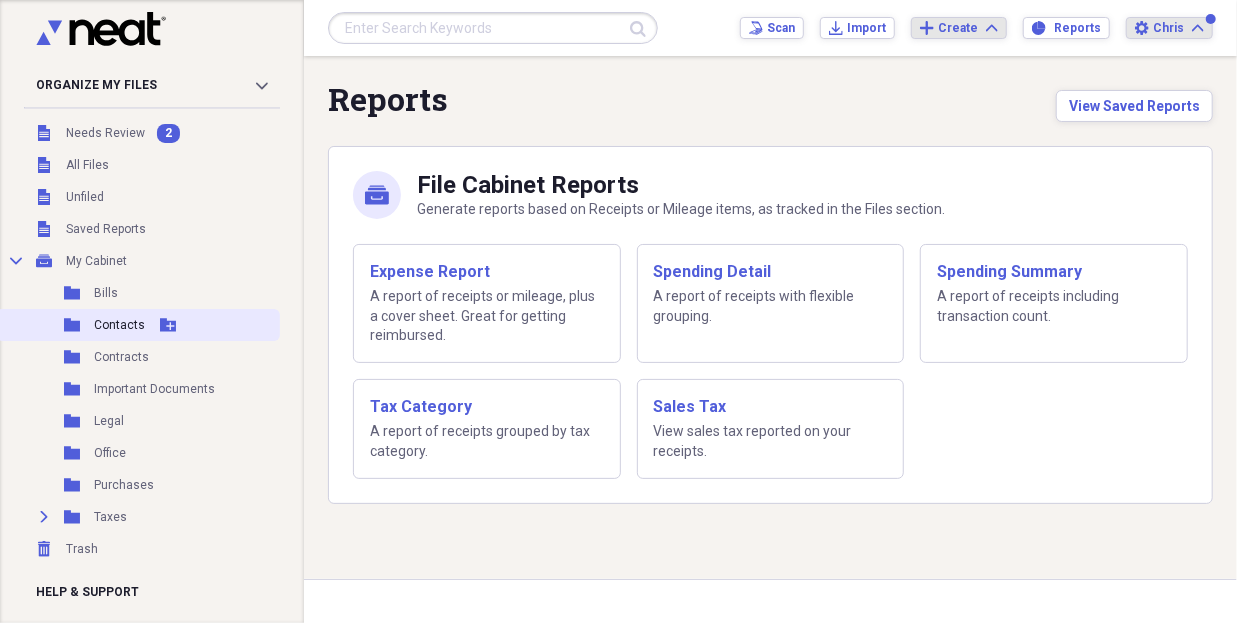 click on "Contacts" at bounding box center (119, 325) 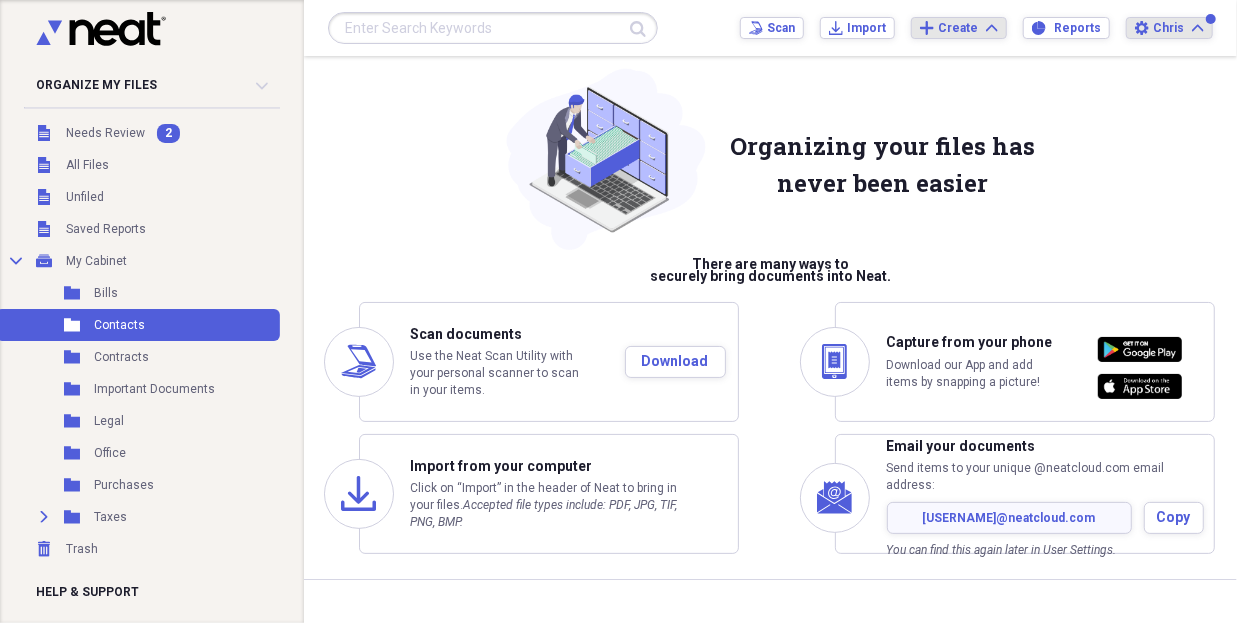 scroll, scrollTop: 40, scrollLeft: 0, axis: vertical 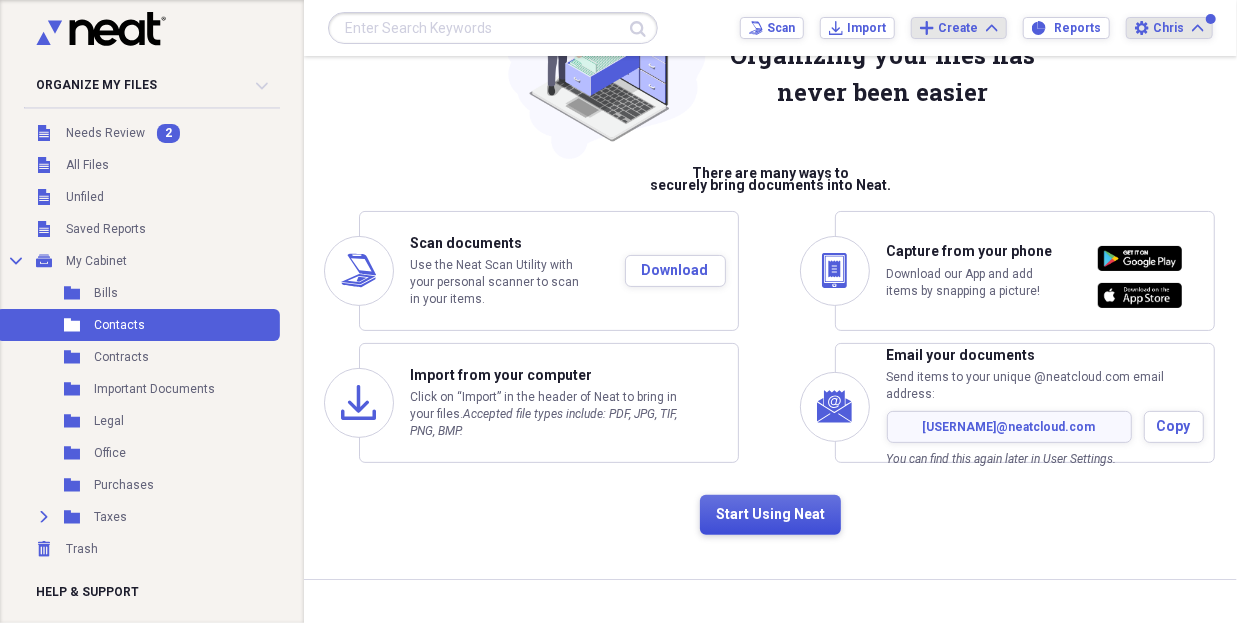 click on "Start Using Neat" at bounding box center (770, 515) 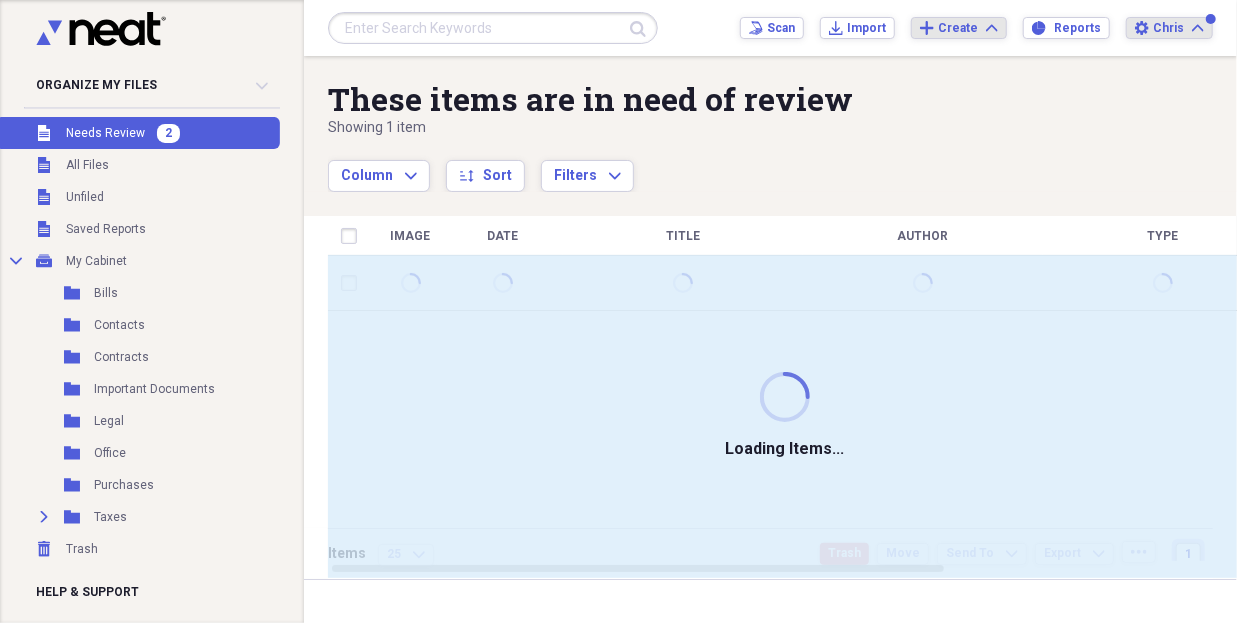 scroll, scrollTop: 0, scrollLeft: 0, axis: both 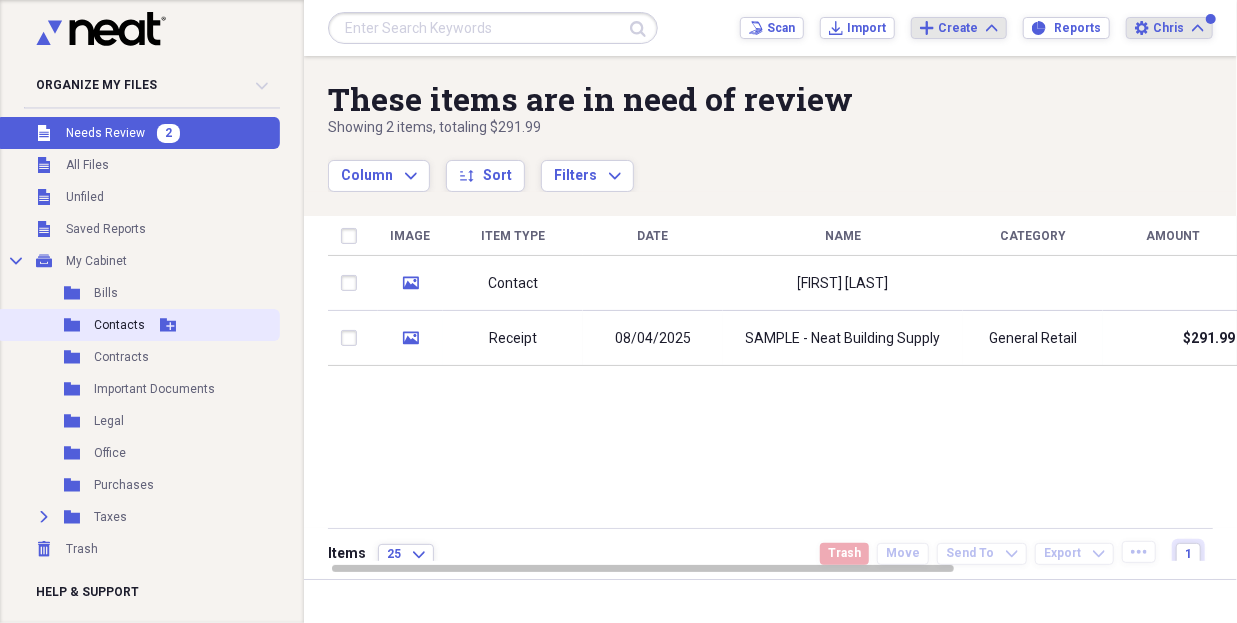 click on "Contacts" at bounding box center [119, 325] 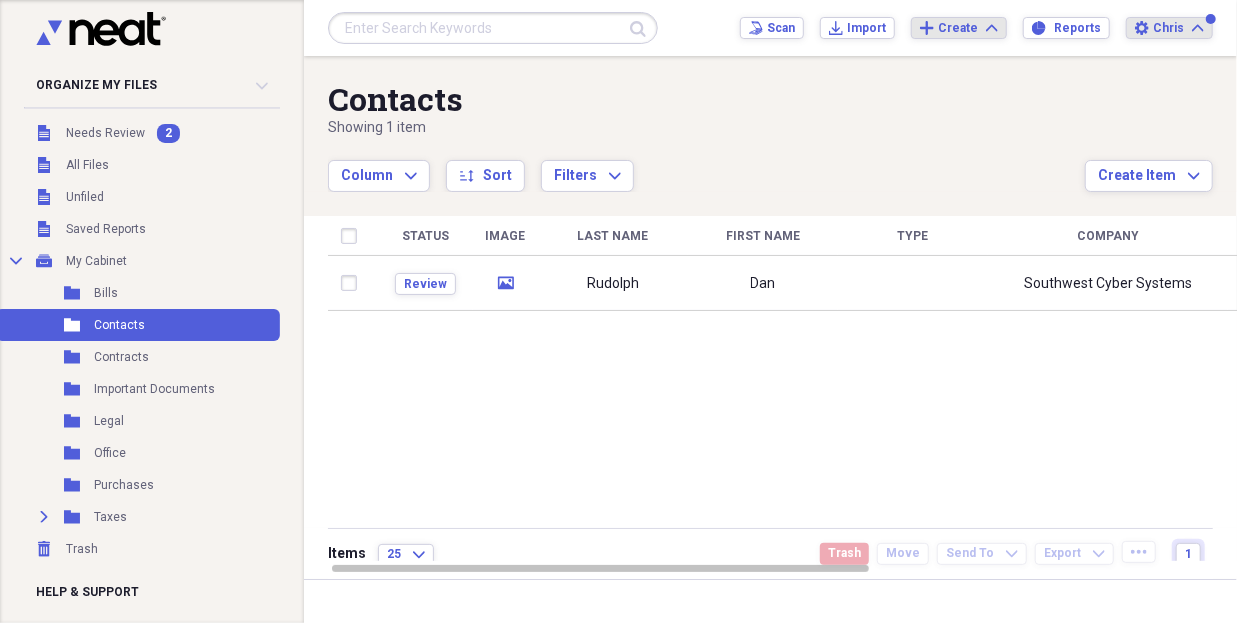 click on "Wednesday, August 20th @ 2:00pm EDT Nicole Potalivo Director of Customer Success Smarter Scanning & Organizing with ScanSnap + Neat Integration Register Now Arrow" at bounding box center [619, 295] 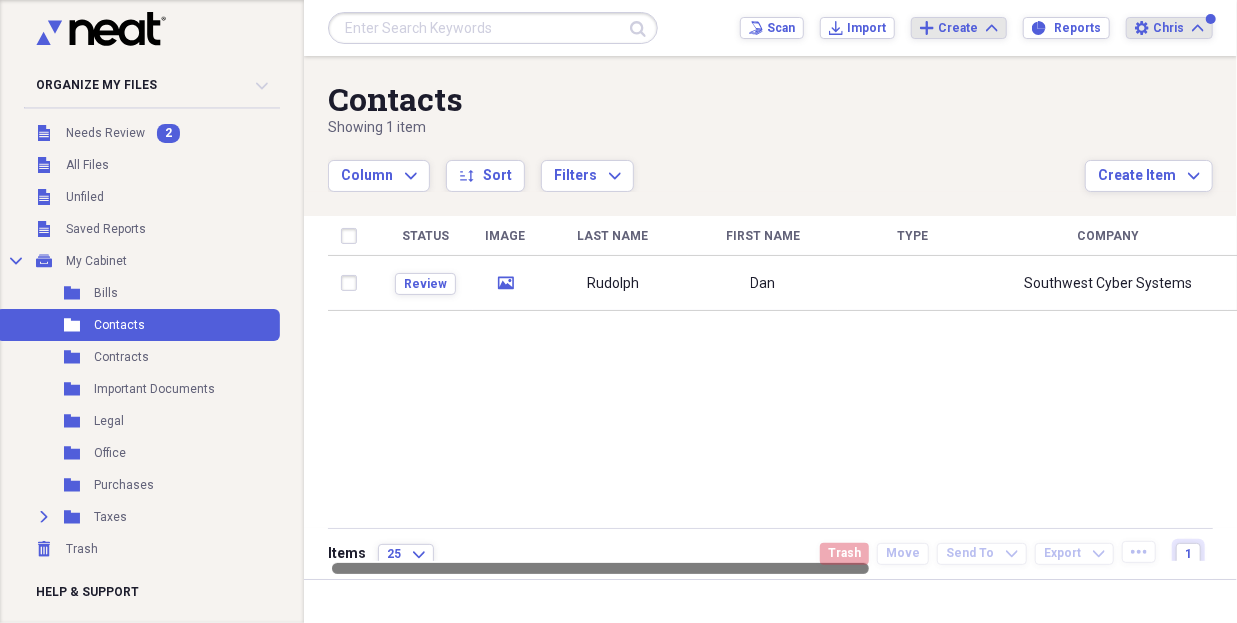 click at bounding box center [600, 568] 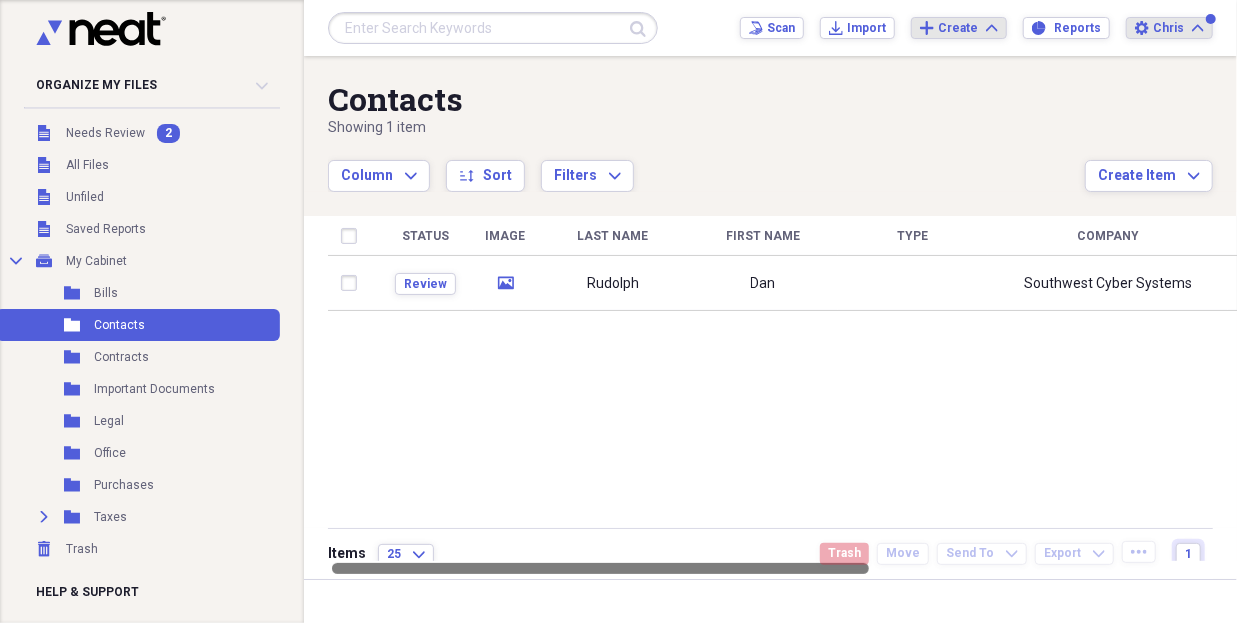 drag, startPoint x: 524, startPoint y: 566, endPoint x: 514, endPoint y: 548, distance: 20.59126 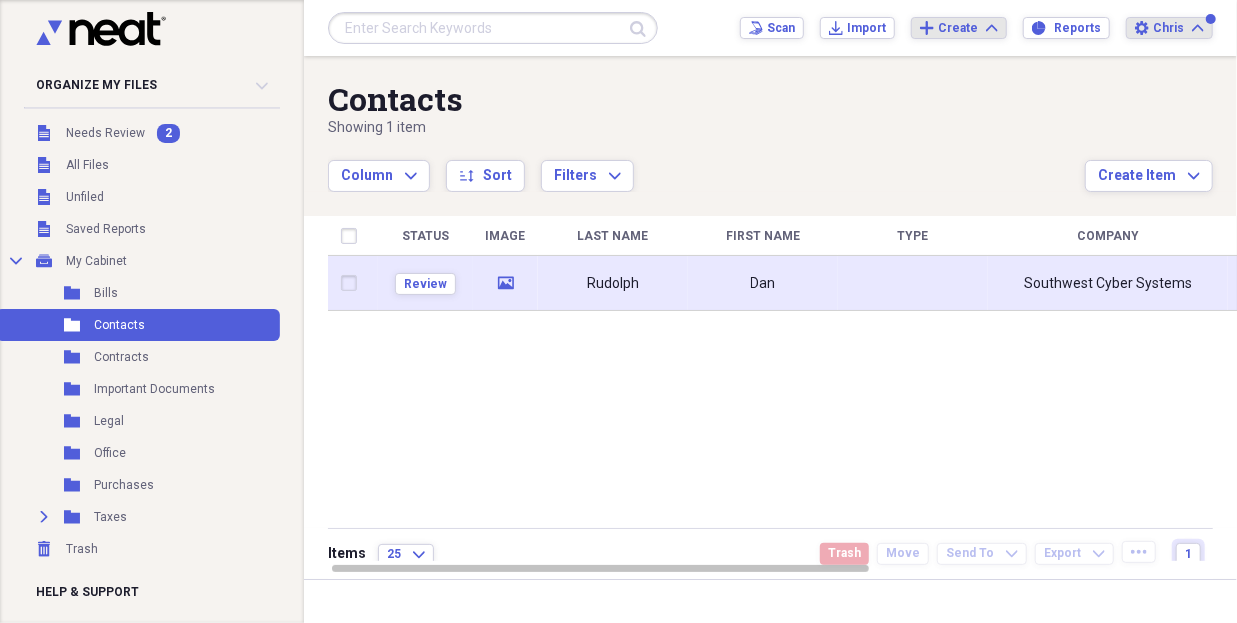 click at bounding box center (353, 283) 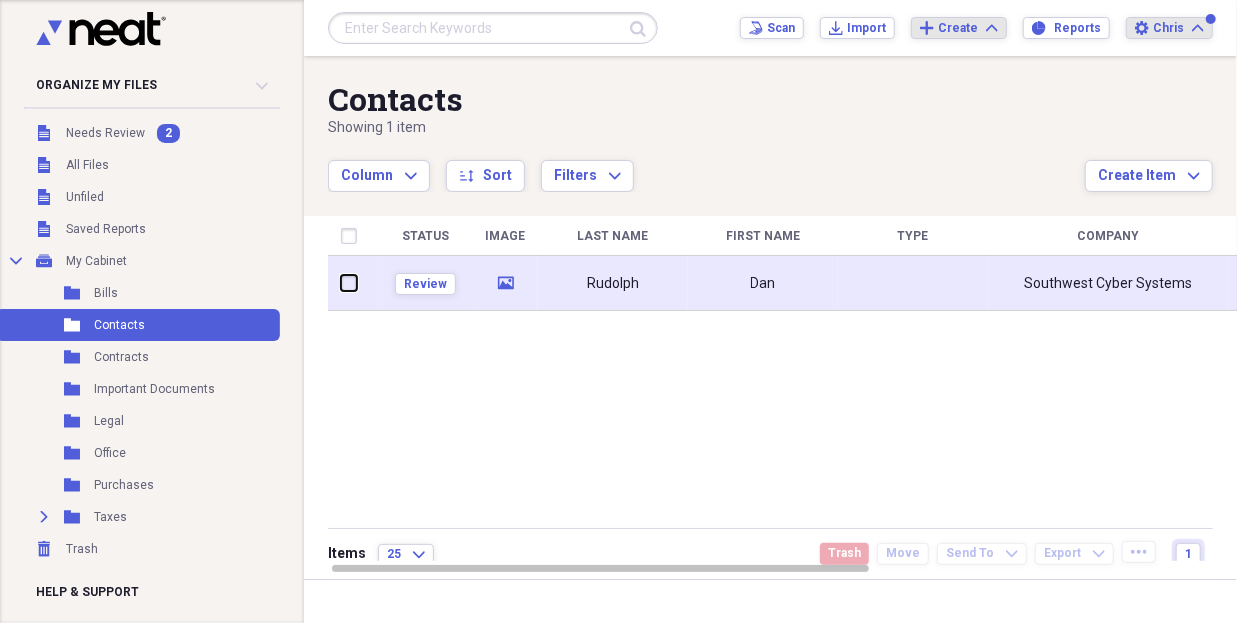 click at bounding box center [341, 283] 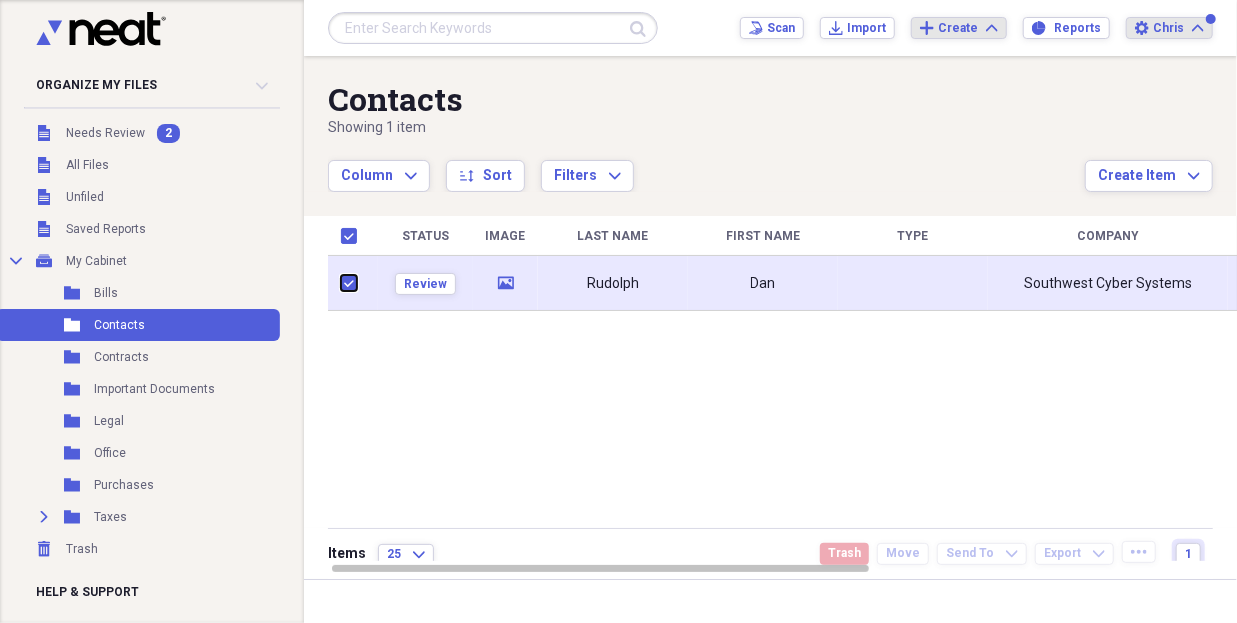 checkbox on "true" 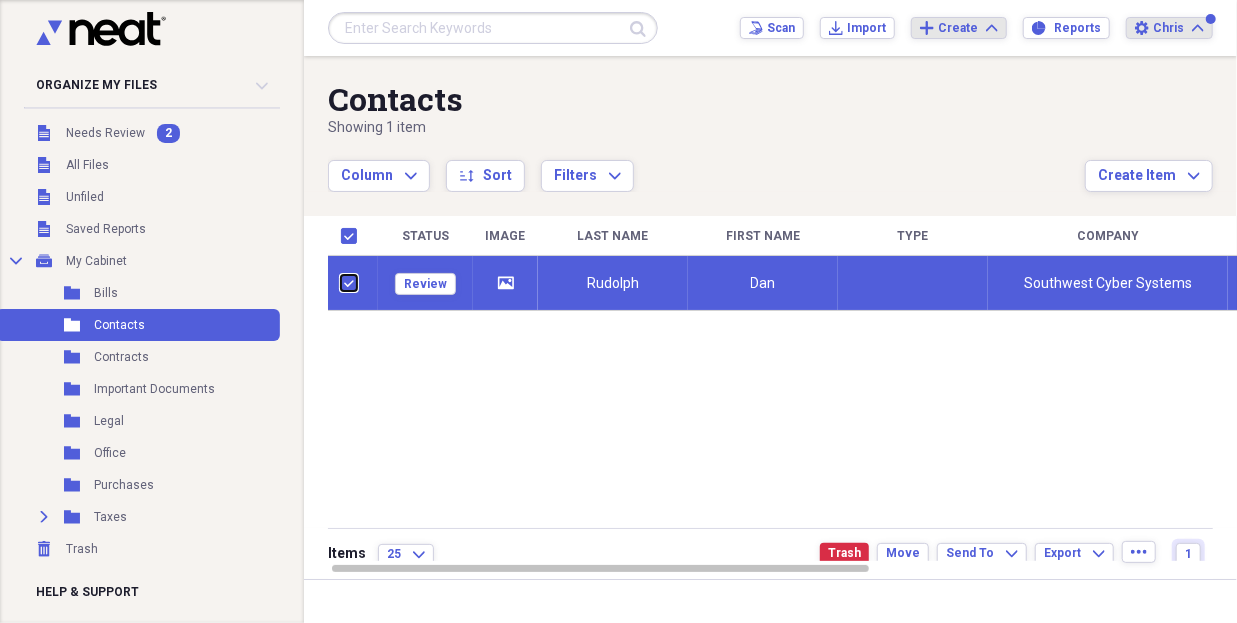 checkbox on "true" 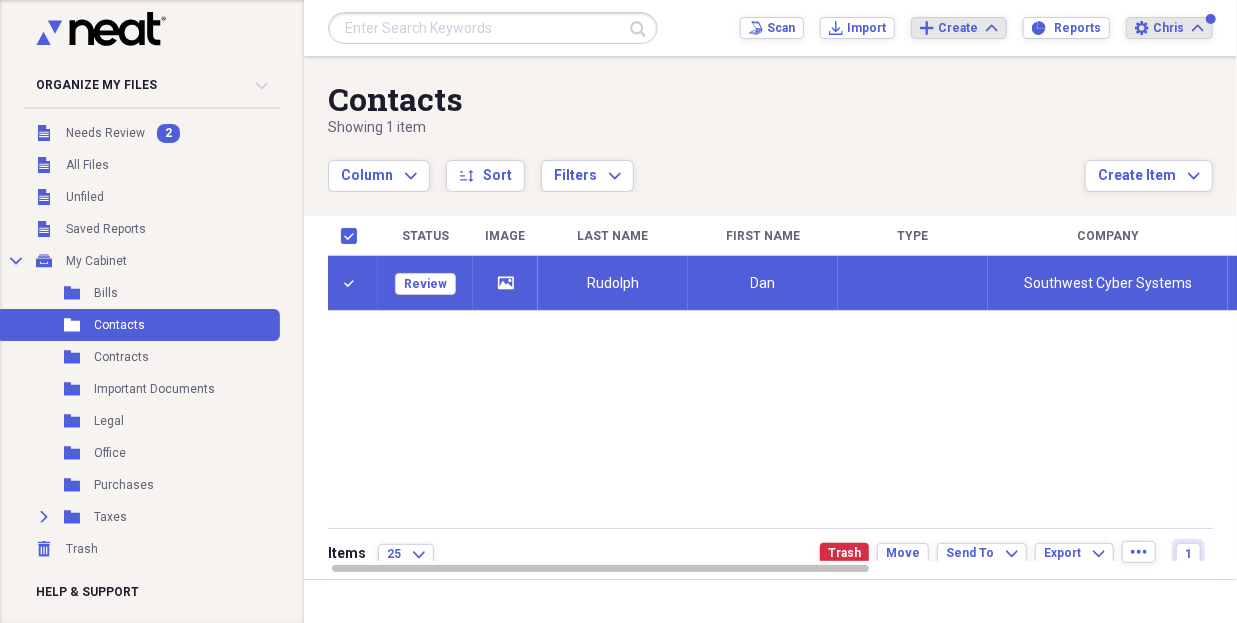 click on "Wednesday, August 20th @ 2:00pm EDT Nicole Potalivo Director of Customer Success Smarter Scanning & Organizing with ScanSnap + Neat Integration Register Now Arrow" at bounding box center [619, 295] 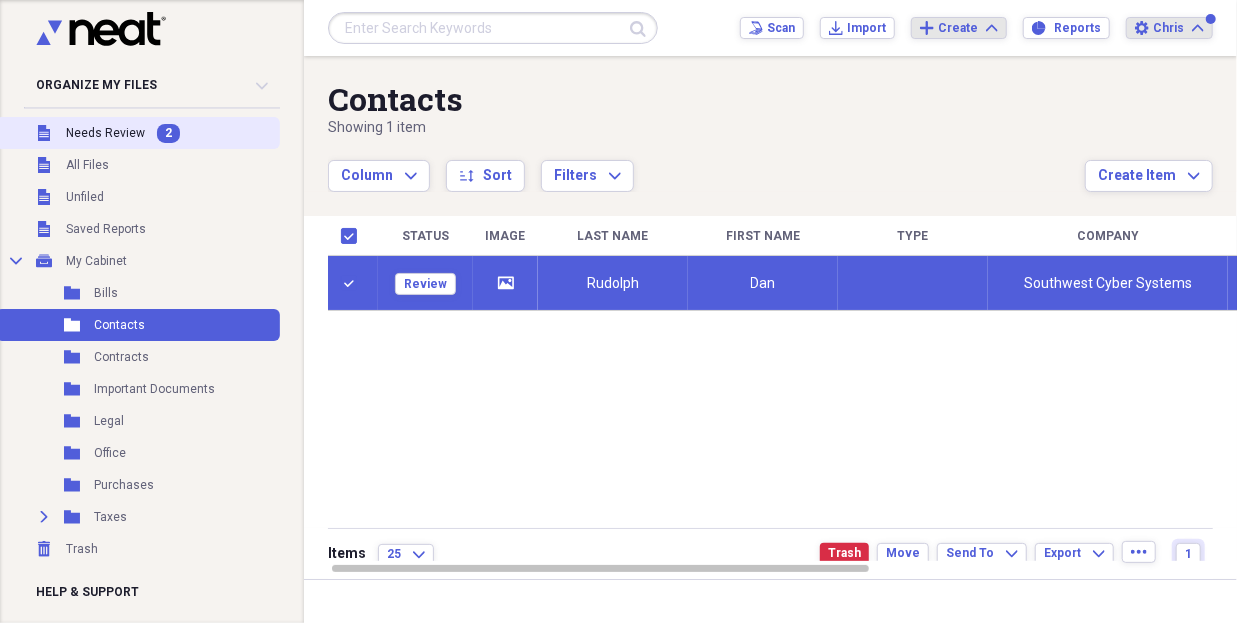 click on "Unfiled Needs Review 2" at bounding box center [138, 133] 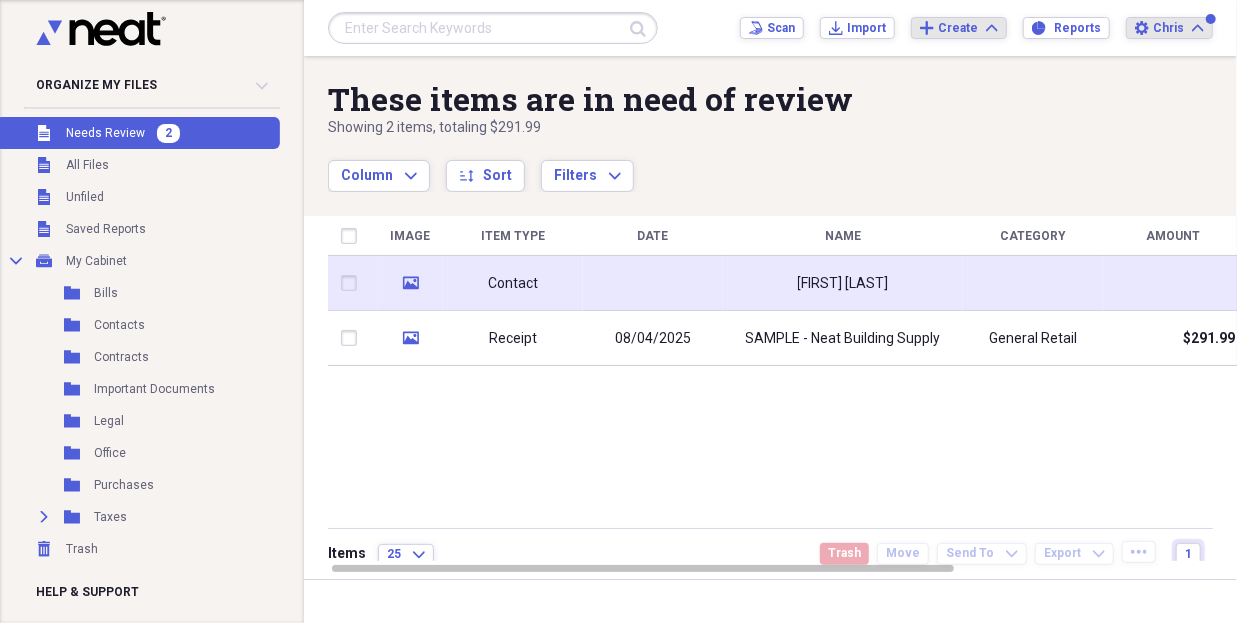 click at bounding box center (353, 283) 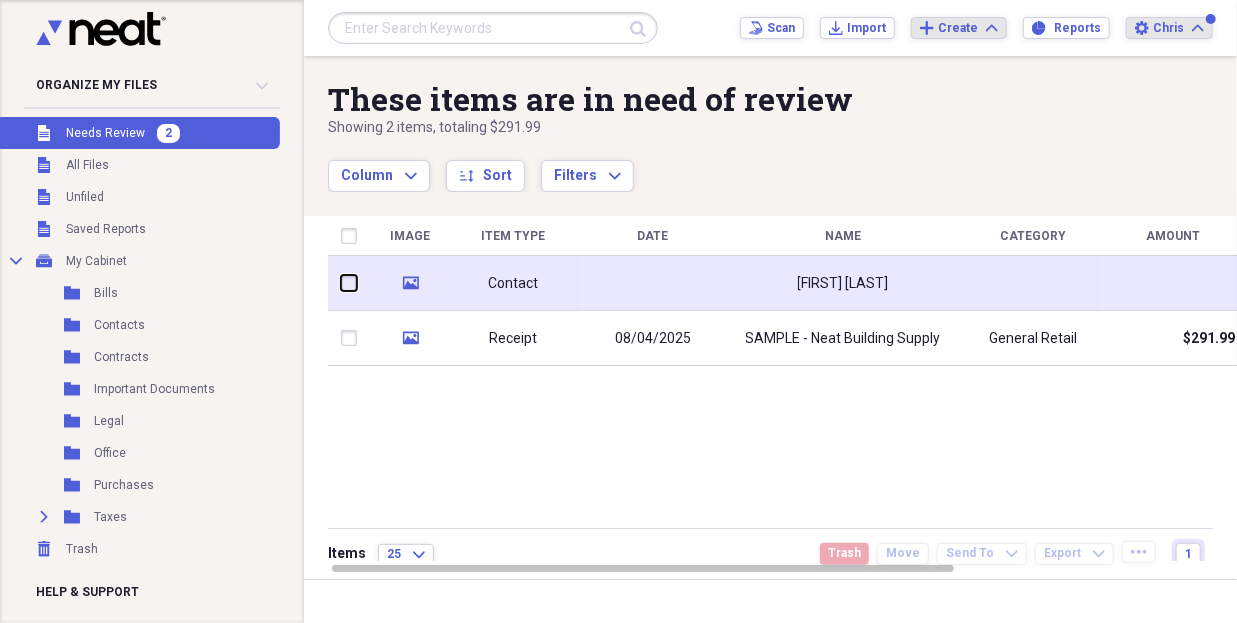click at bounding box center [341, 283] 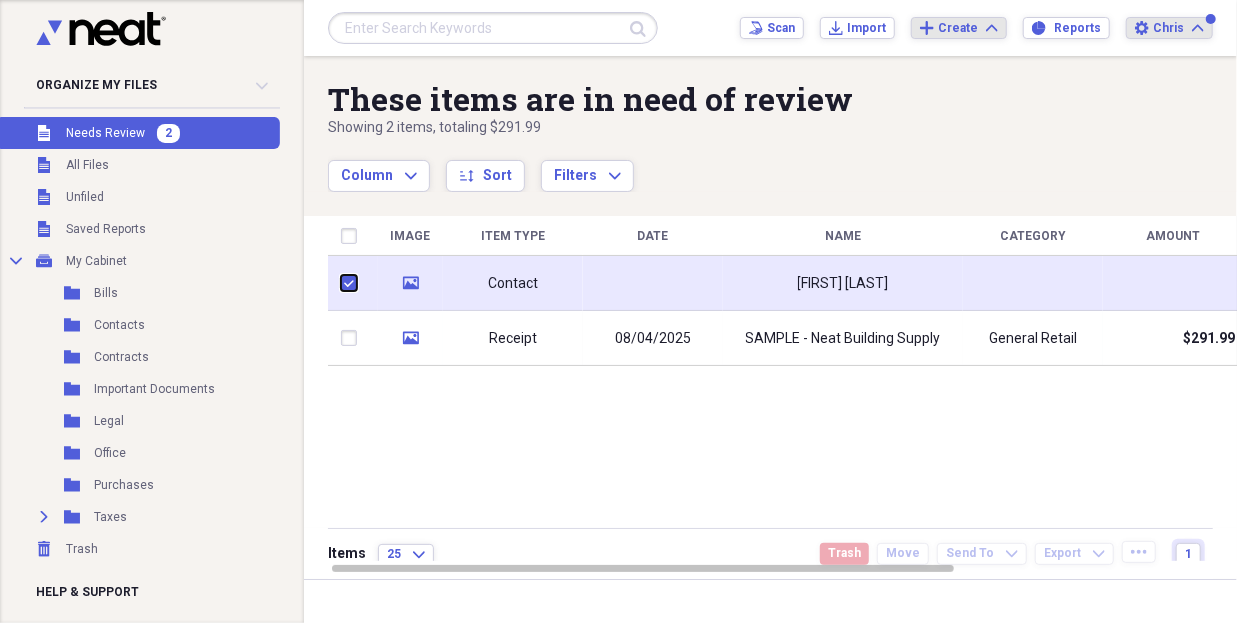 checkbox on "true" 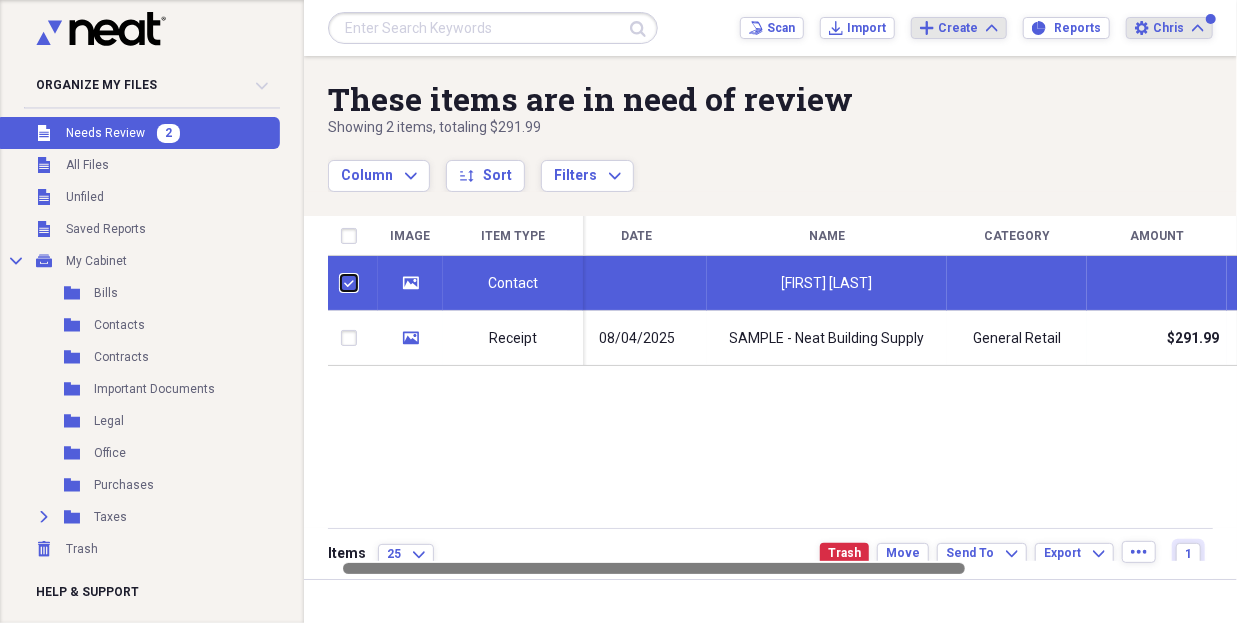 drag, startPoint x: 624, startPoint y: 569, endPoint x: 627, endPoint y: 555, distance: 14.3178215 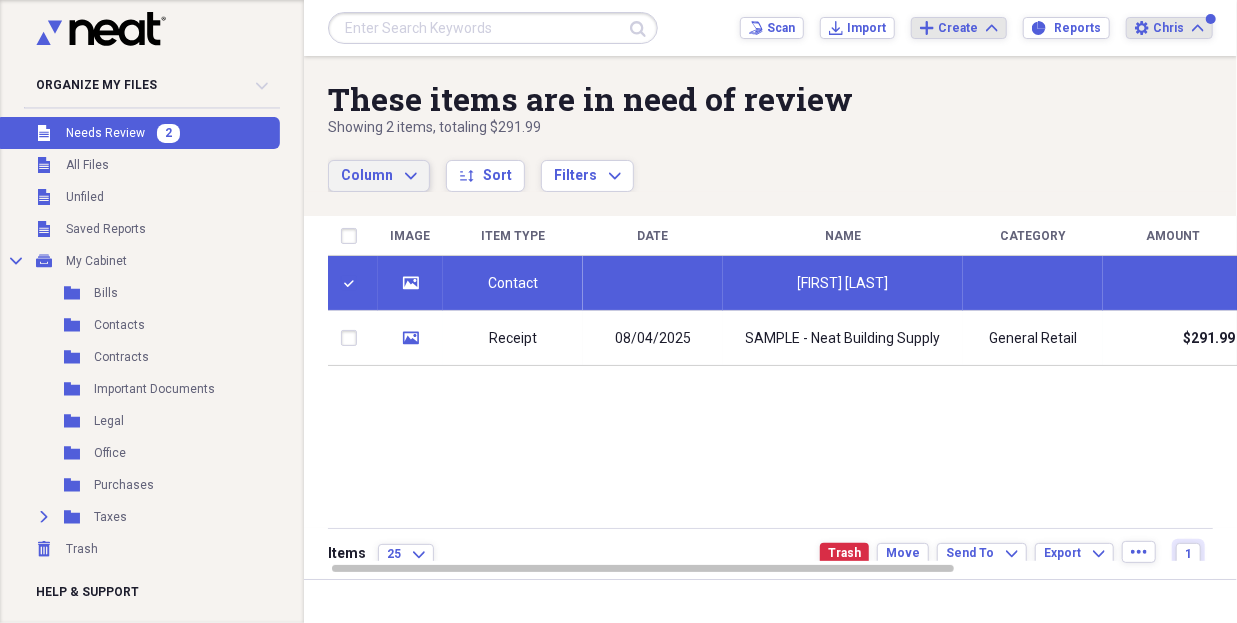 click on "Column Expand" at bounding box center [379, 176] 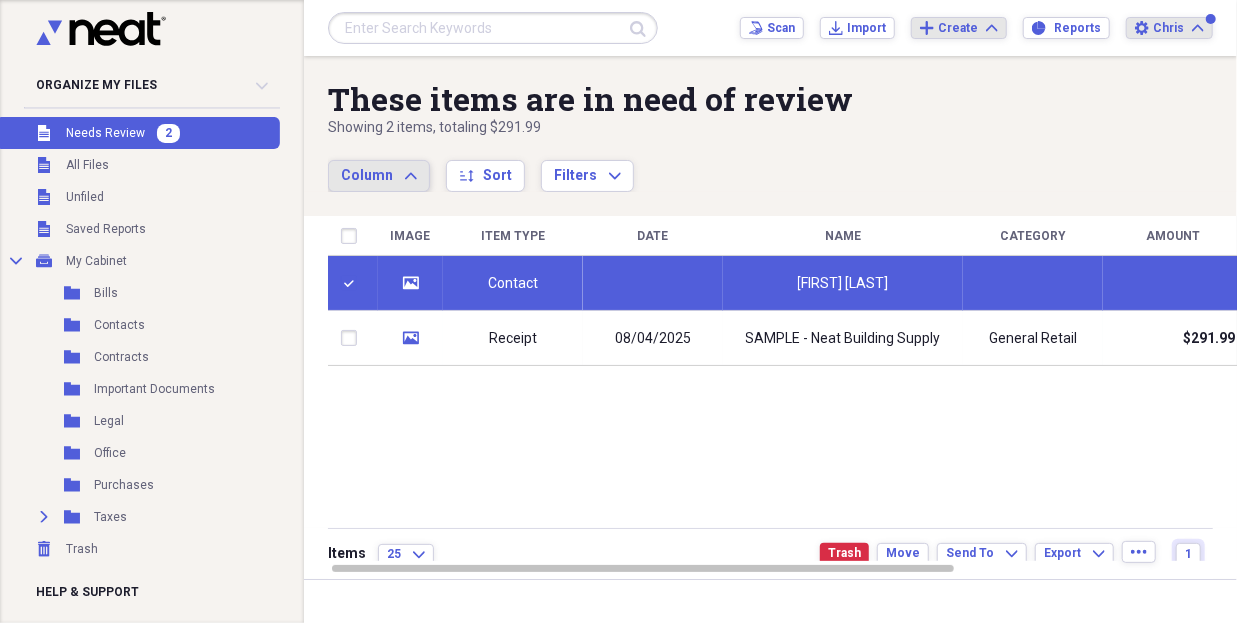 click on "Column Expand" at bounding box center (379, 176) 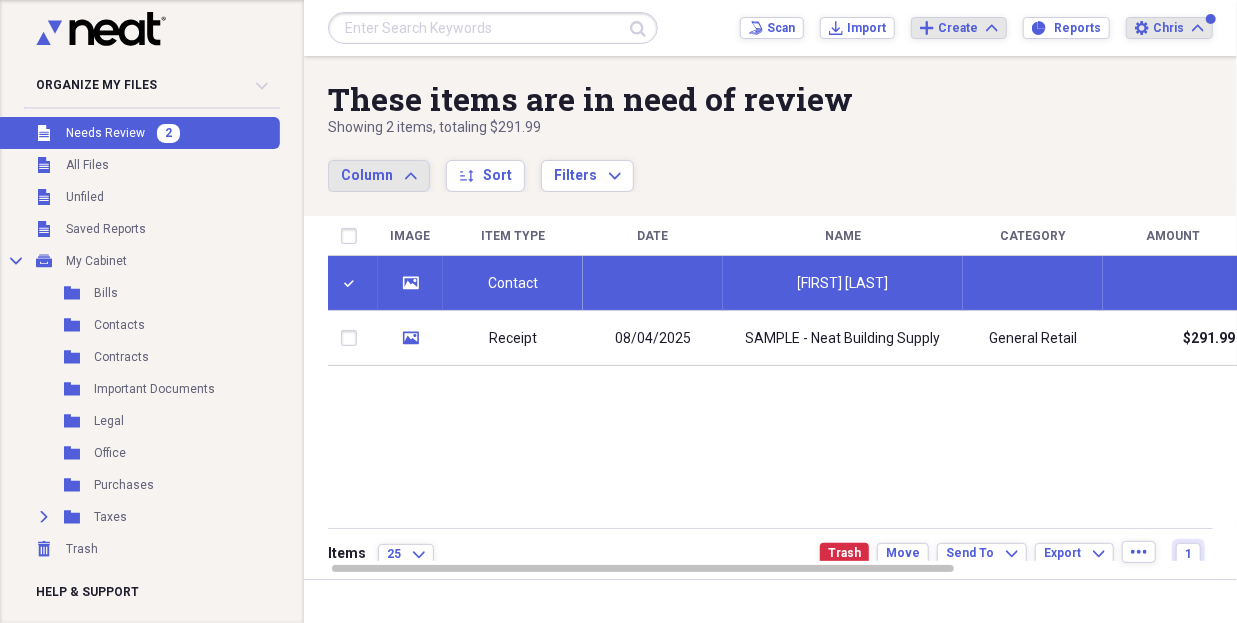 click on "[FIRST] [LAST]" at bounding box center (843, 283) 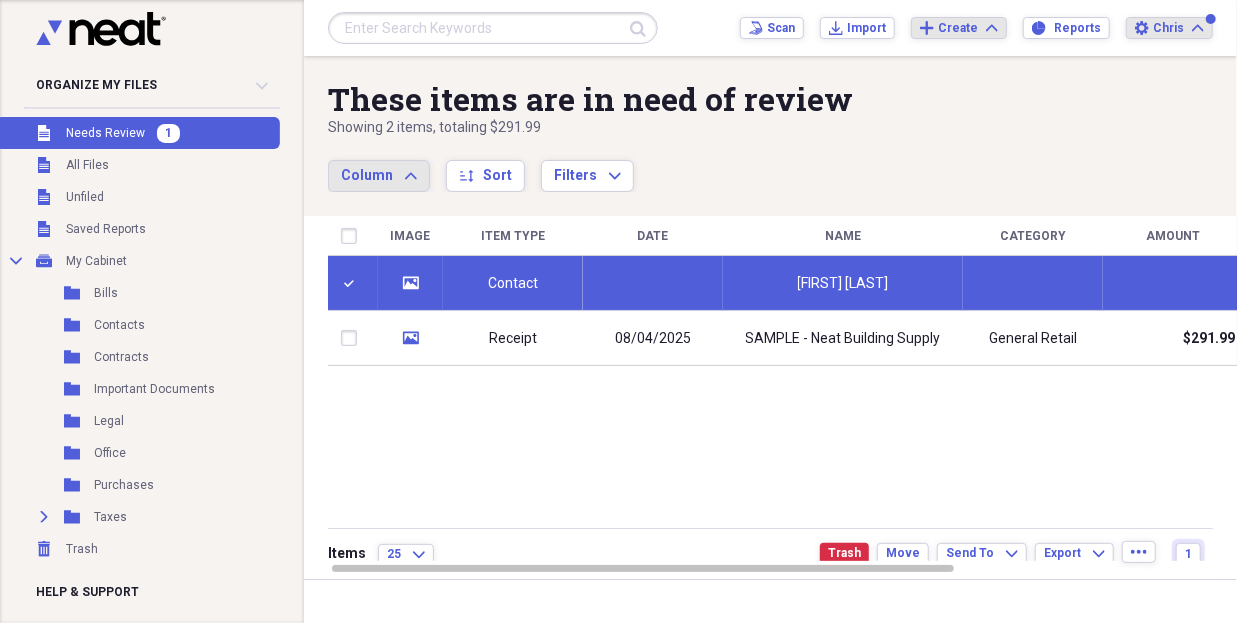 click on "[FIRST] [LAST]" at bounding box center [843, 283] 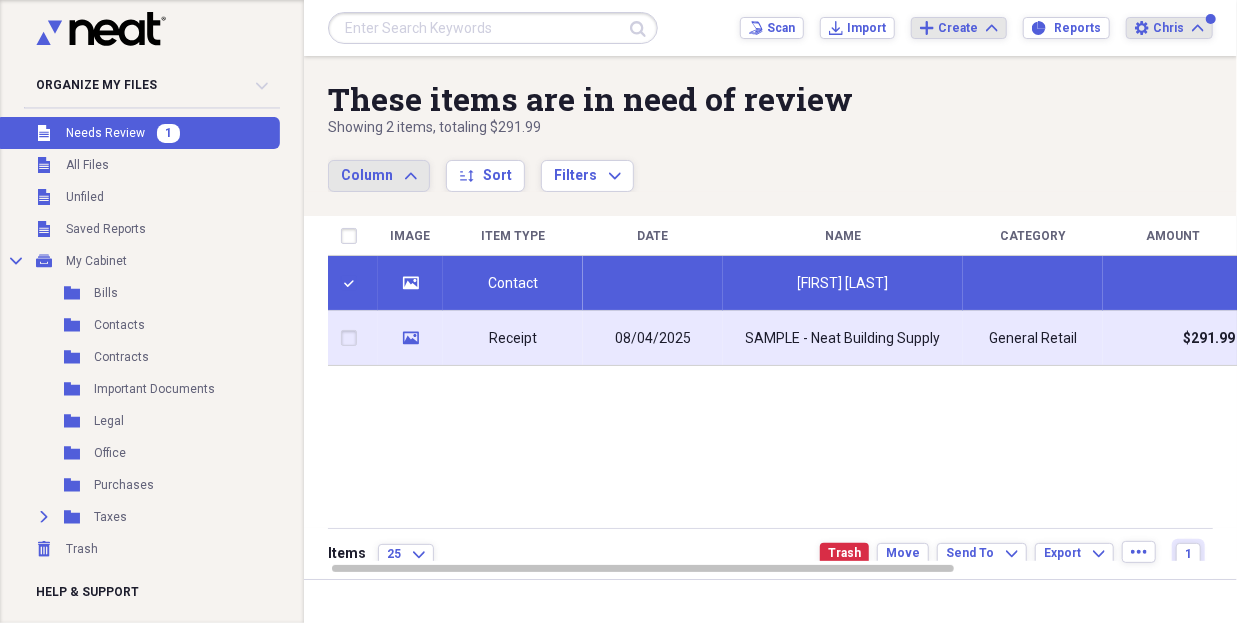 click at bounding box center [353, 338] 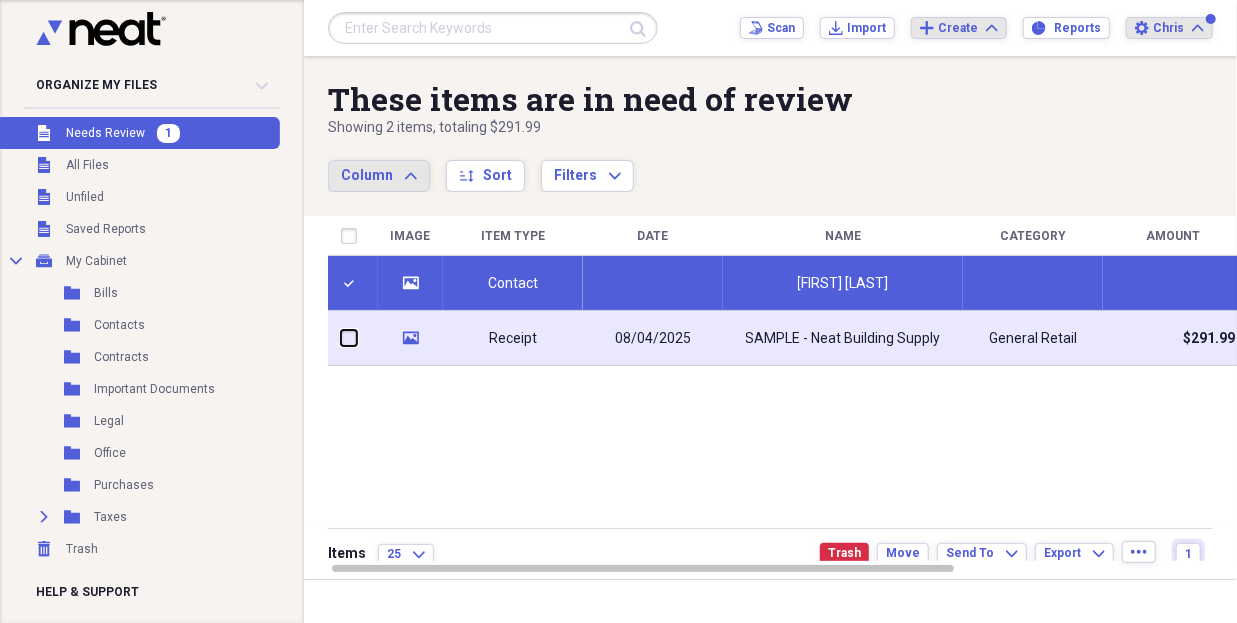 click at bounding box center (341, 338) 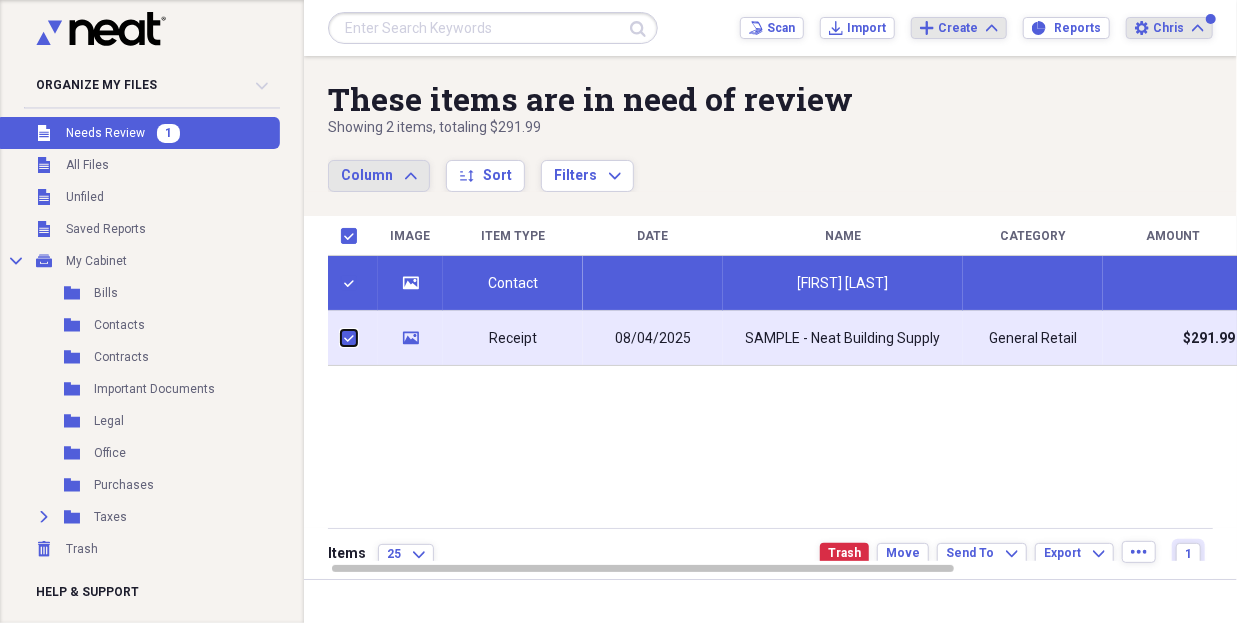 checkbox on "true" 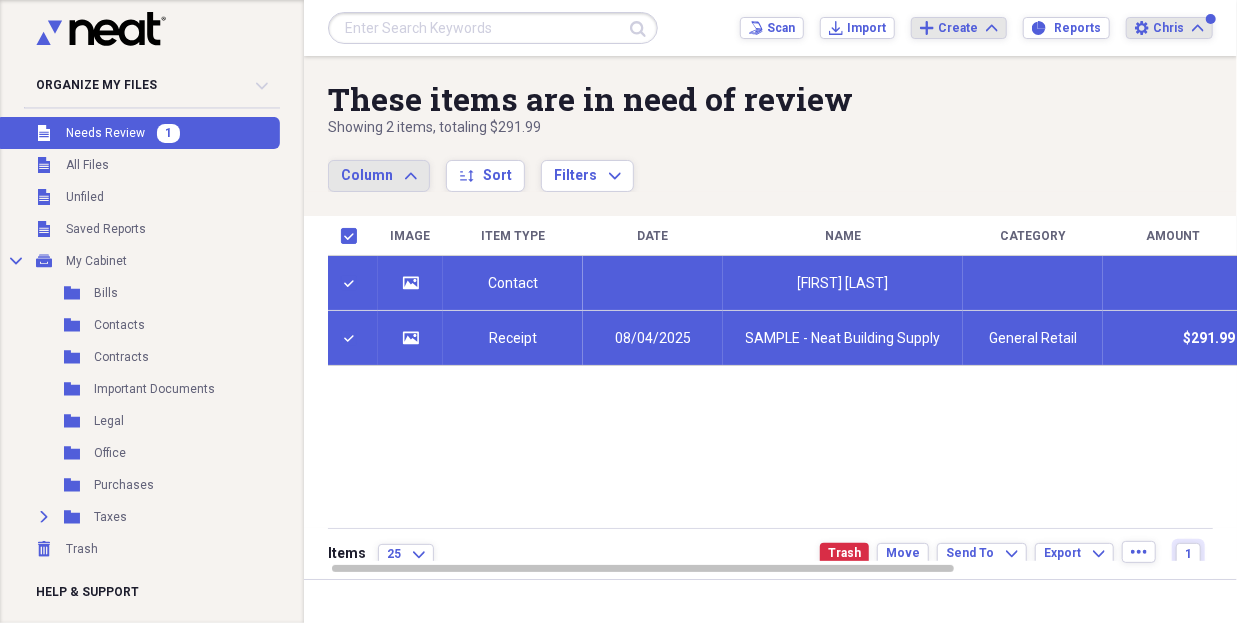 click at bounding box center [353, 338] 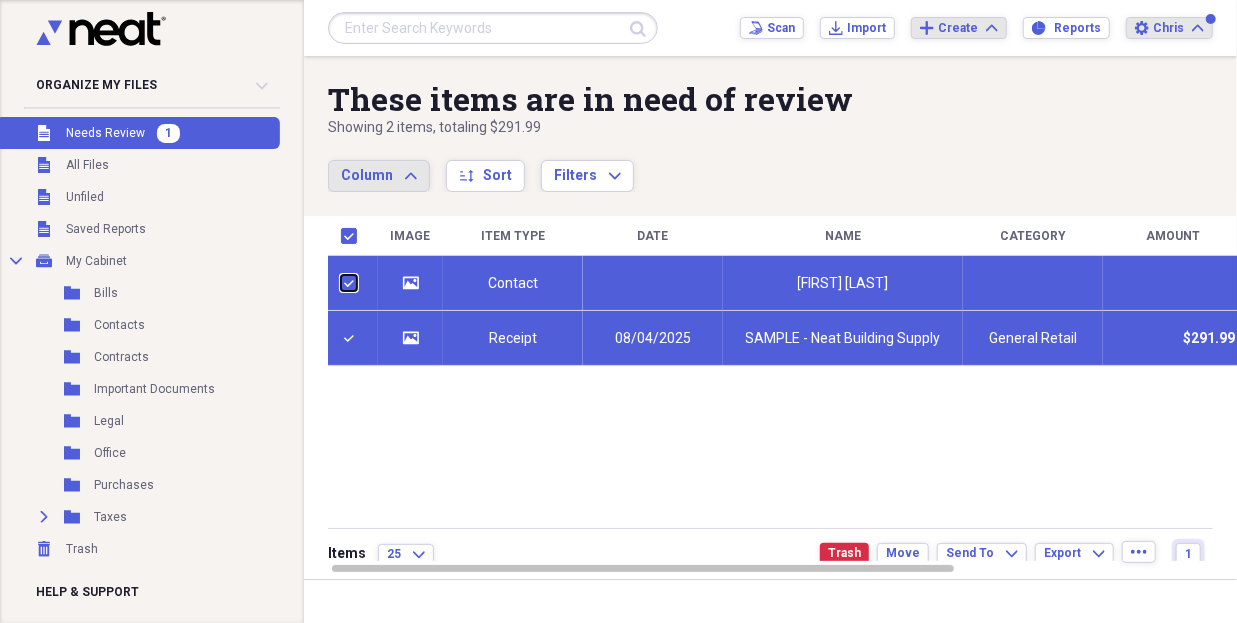 click at bounding box center (341, 283) 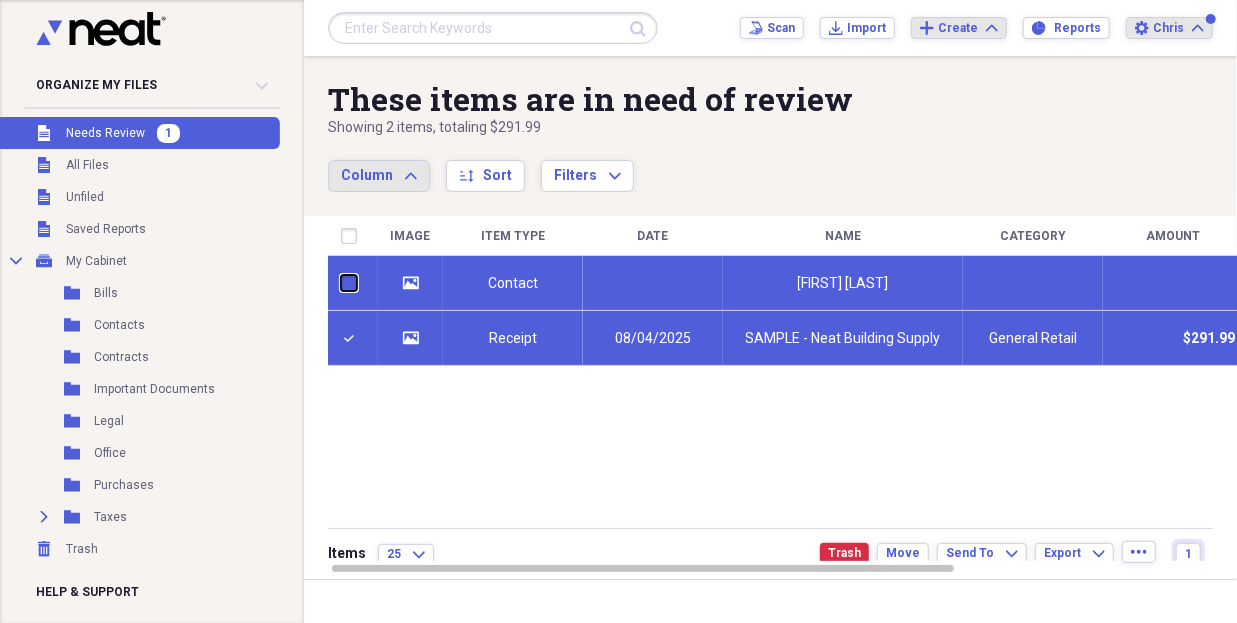 checkbox on "false" 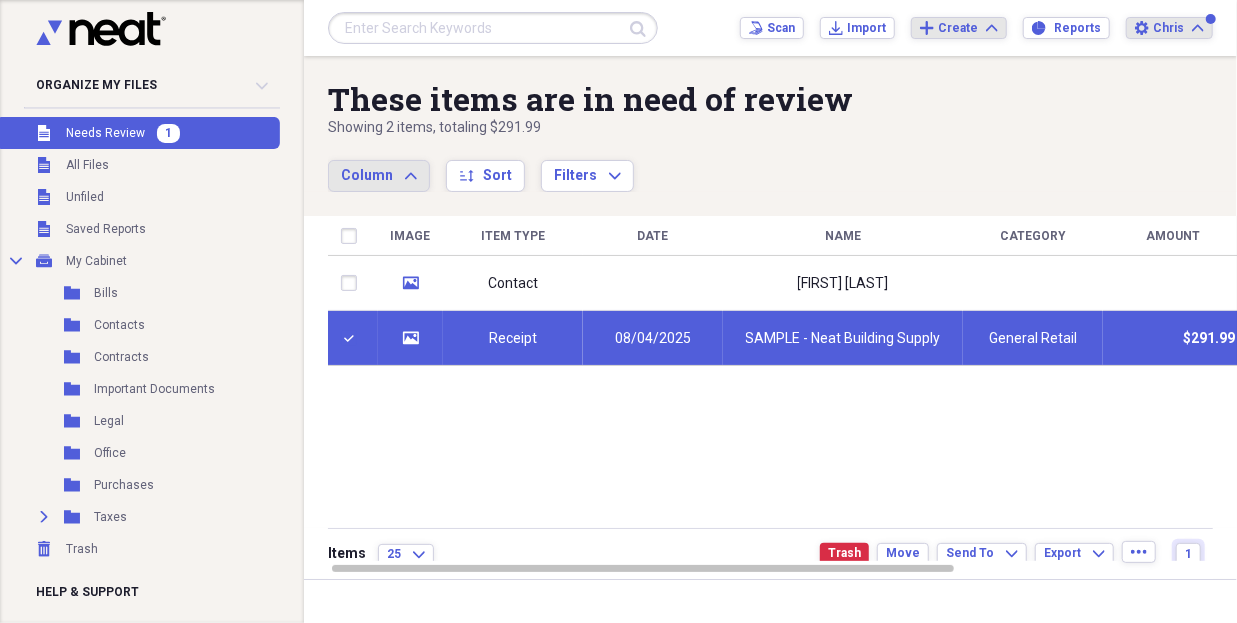 click at bounding box center [353, 338] 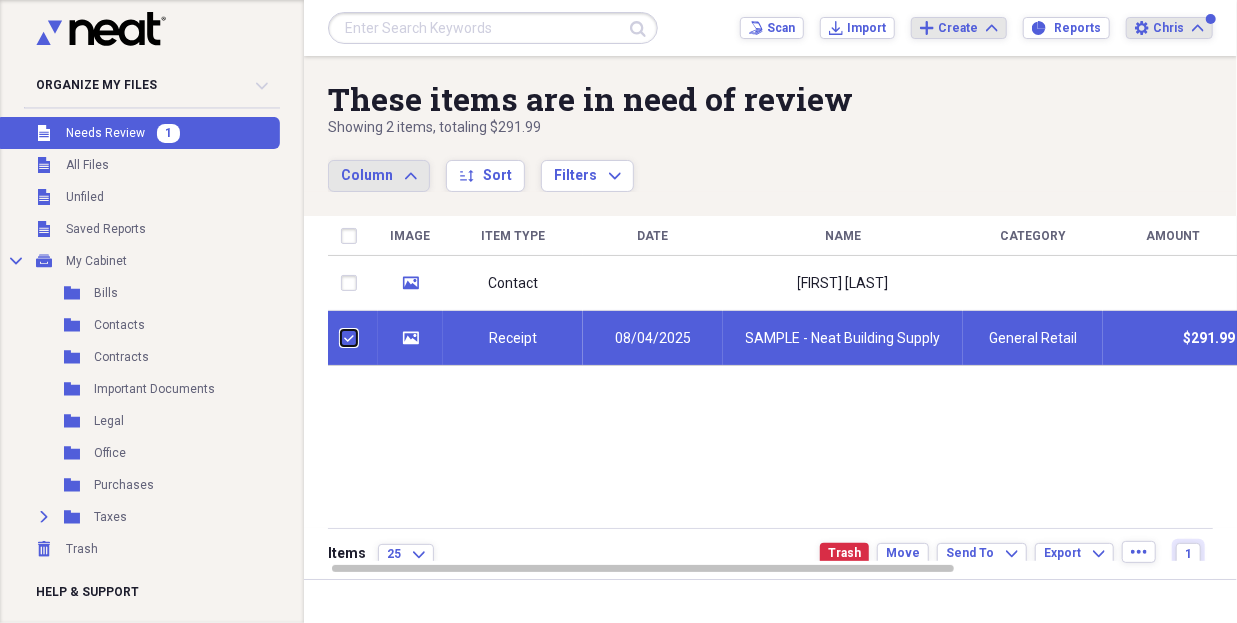 click at bounding box center (341, 338) 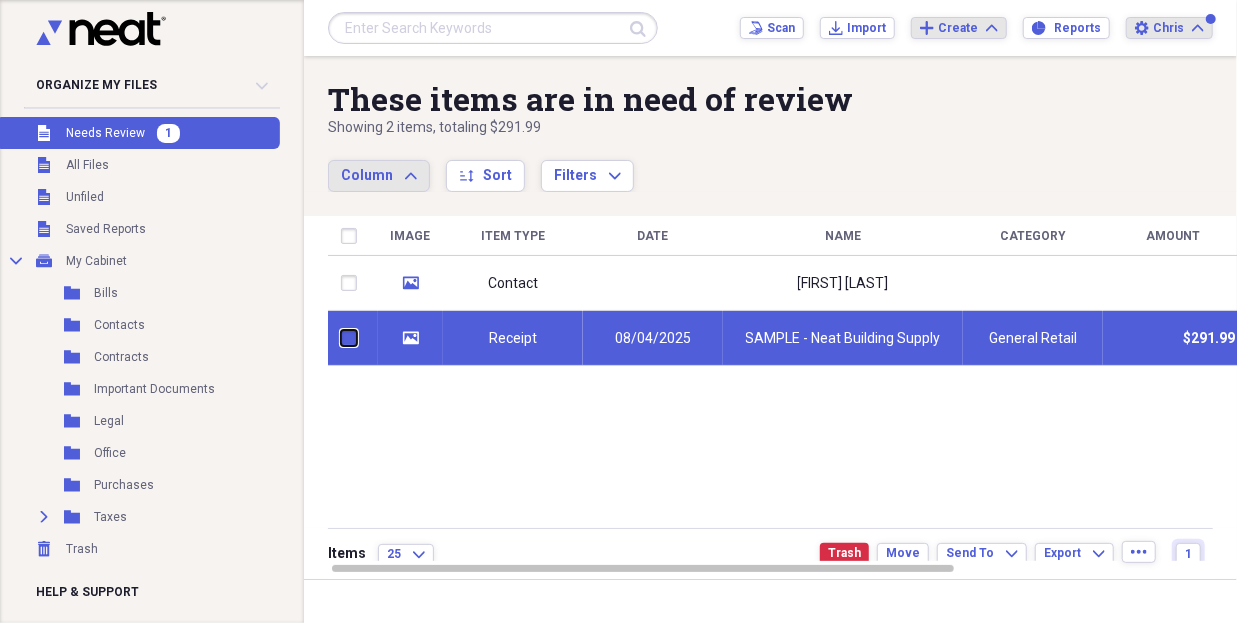 checkbox on "false" 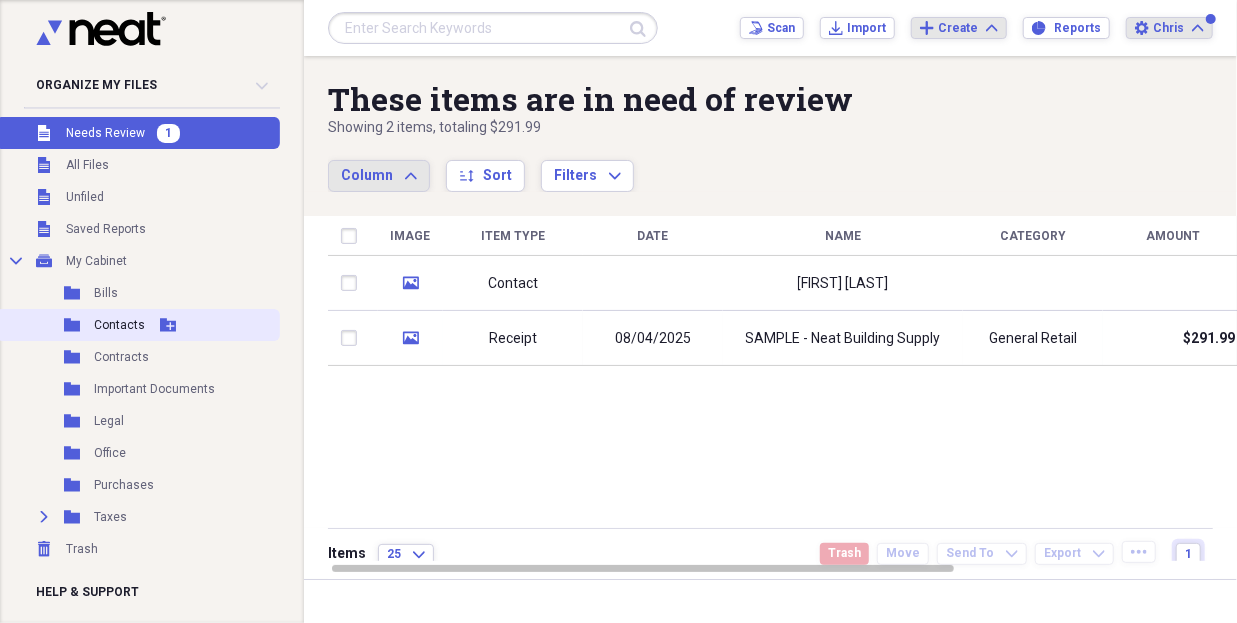 click on "Folder Contacts Add Folder" at bounding box center [138, 325] 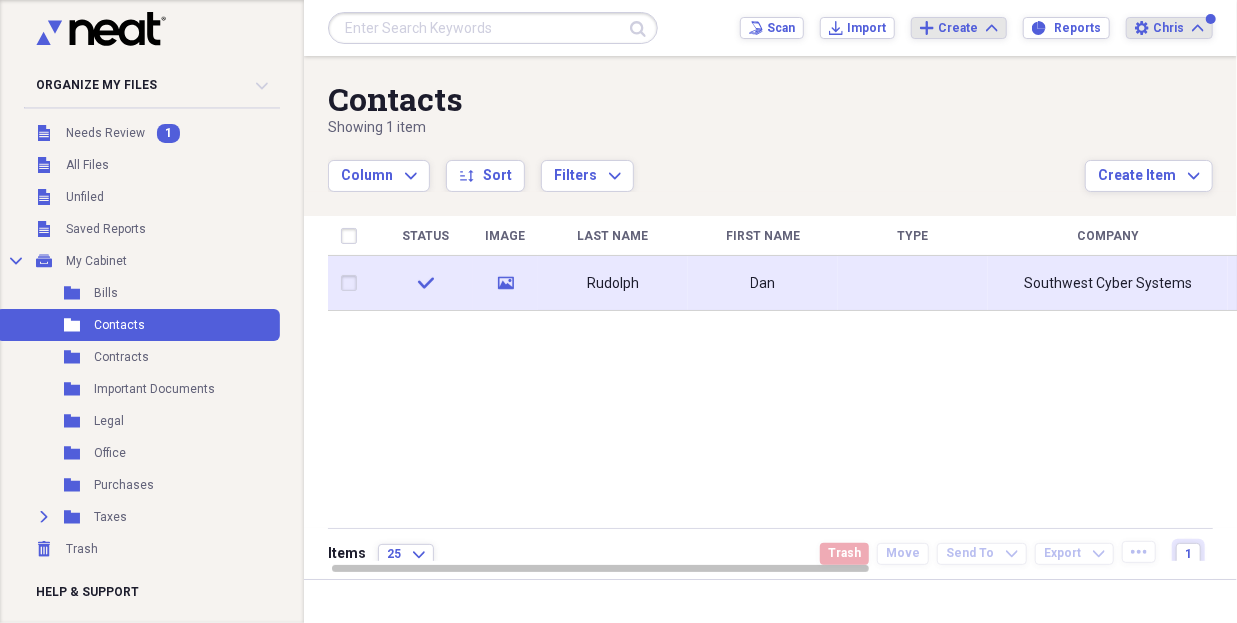 click at bounding box center (353, 283) 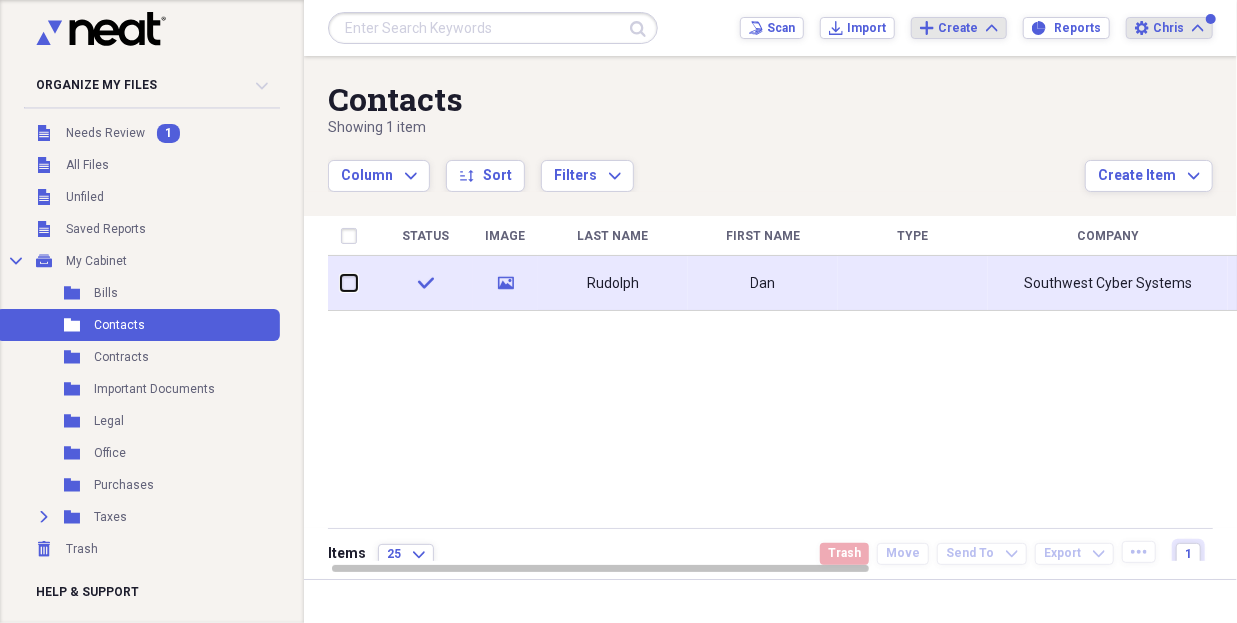 click at bounding box center [341, 283] 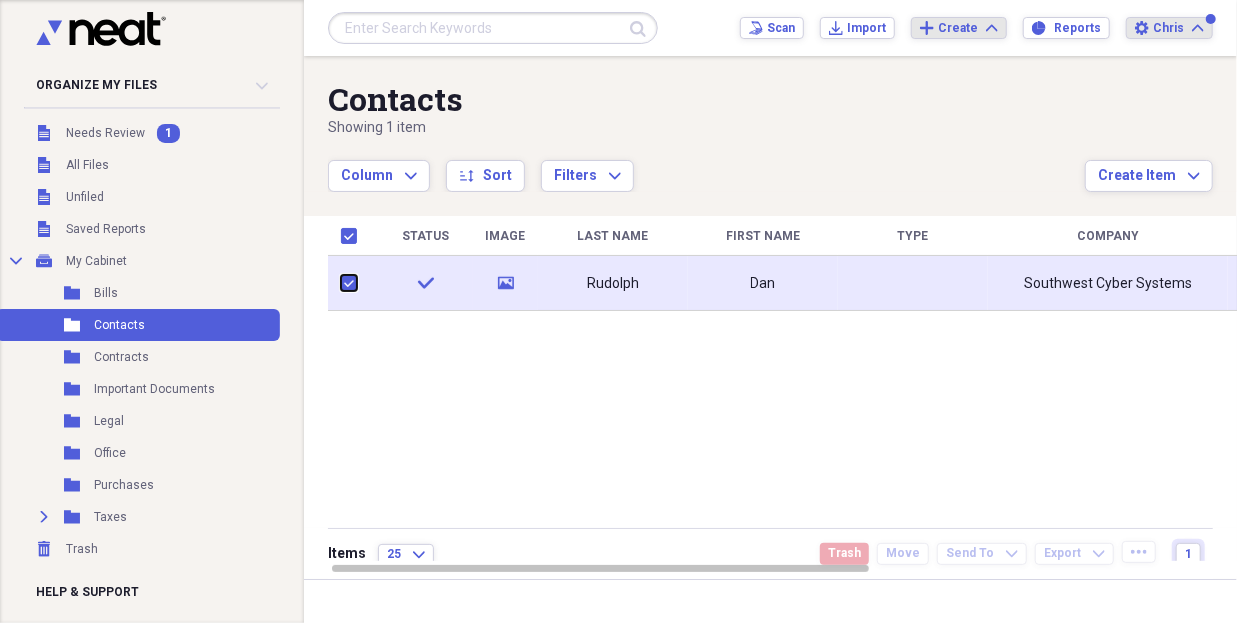 checkbox on "true" 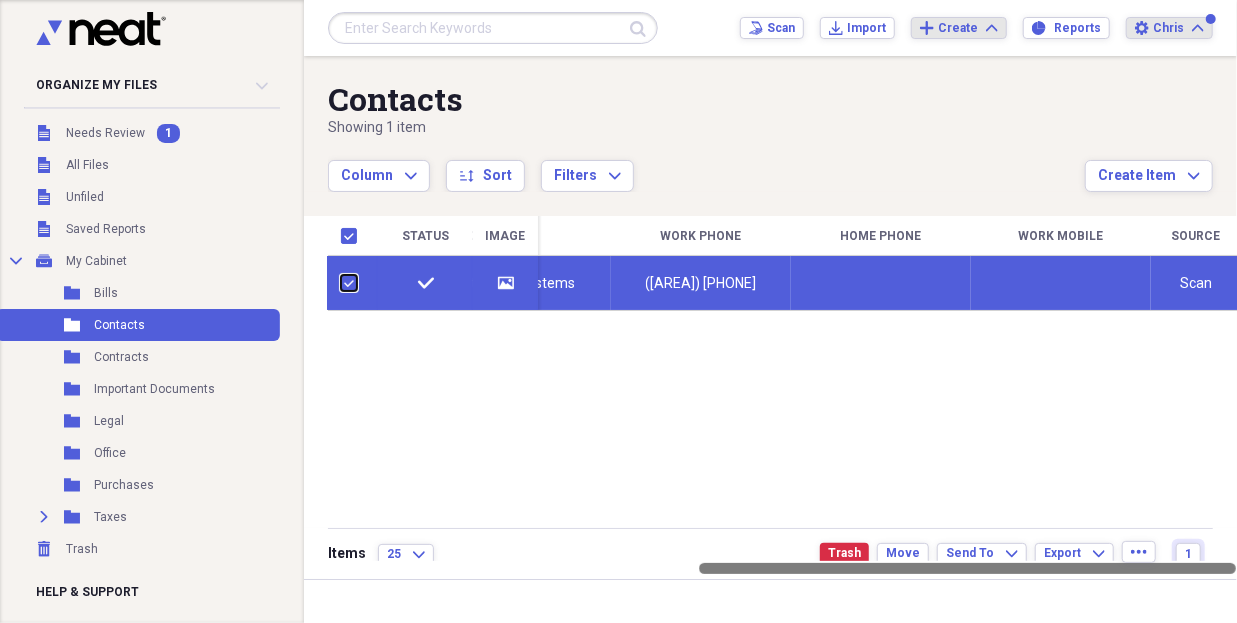 drag, startPoint x: 665, startPoint y: 565, endPoint x: 1105, endPoint y: 544, distance: 440.50085 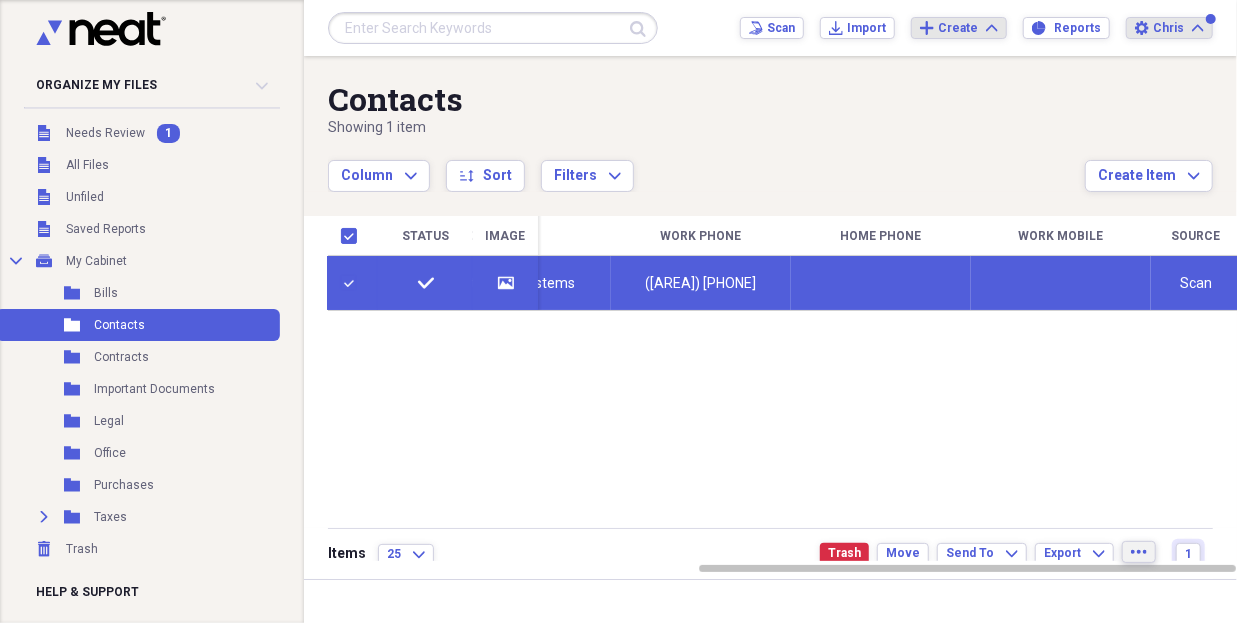 click on "more" at bounding box center [1139, 552] 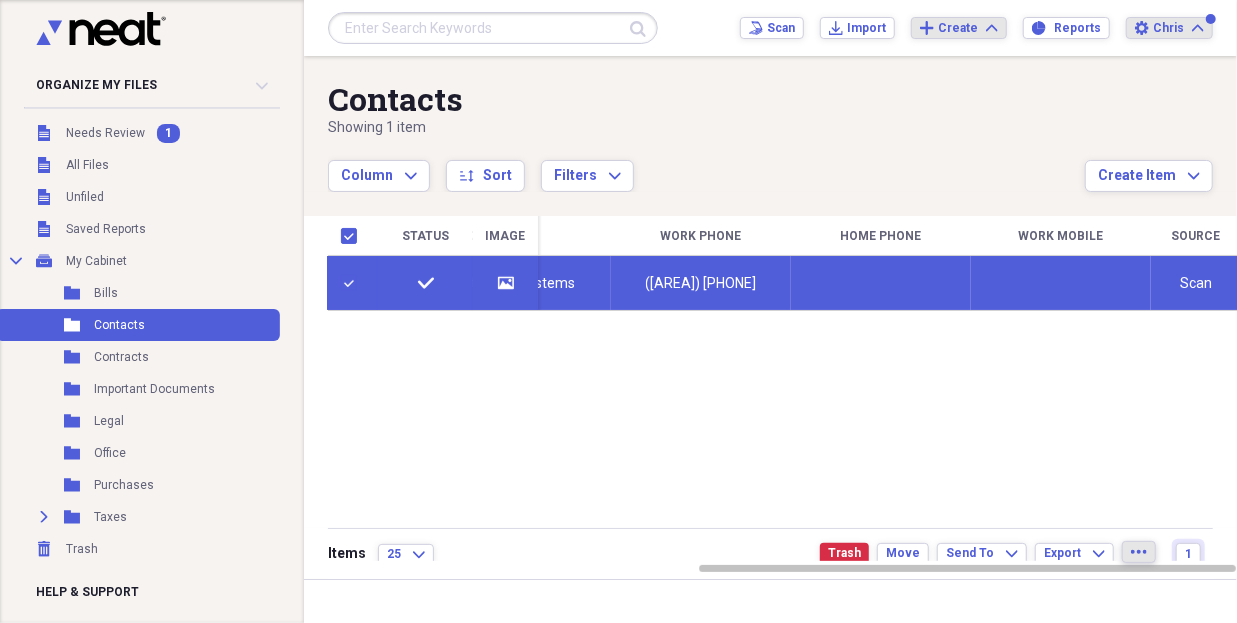click on "more" at bounding box center (1139, 552) 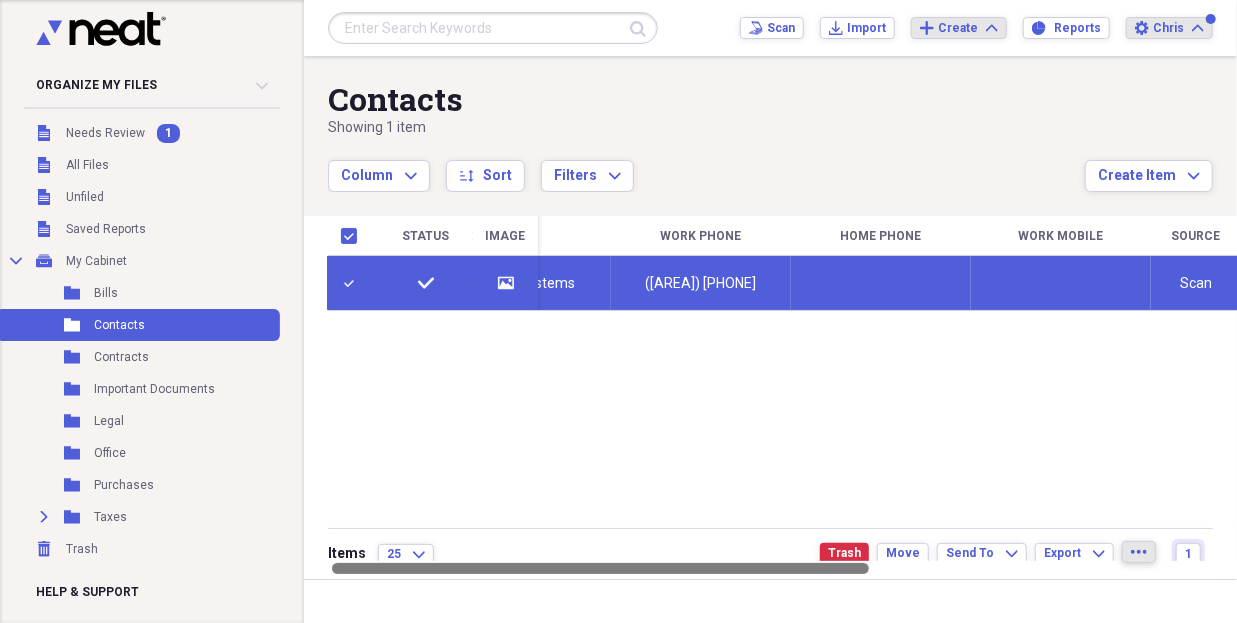 click at bounding box center (784, 568) 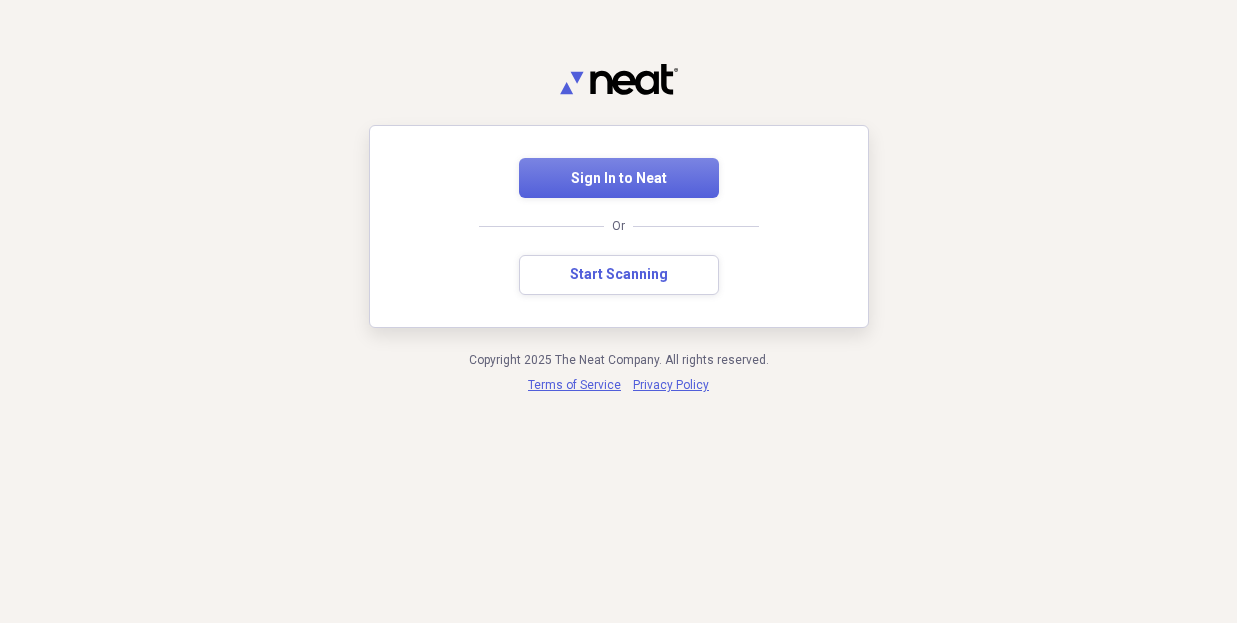 scroll, scrollTop: 0, scrollLeft: 0, axis: both 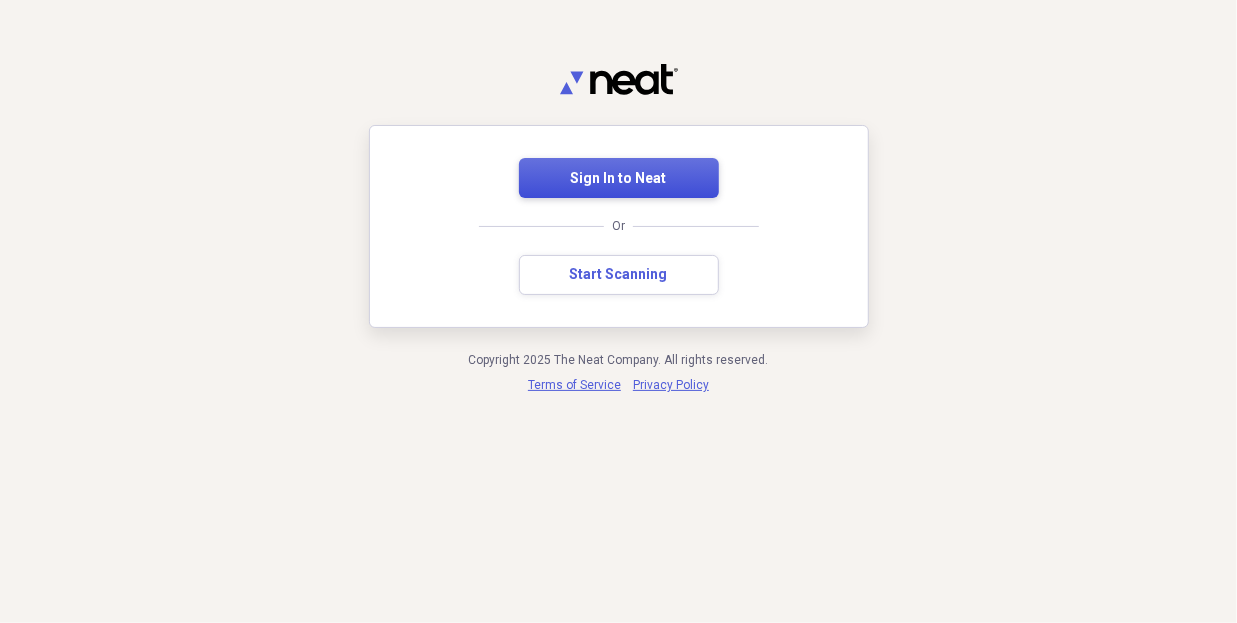 click on "Sign In to Neat" at bounding box center [619, 178] 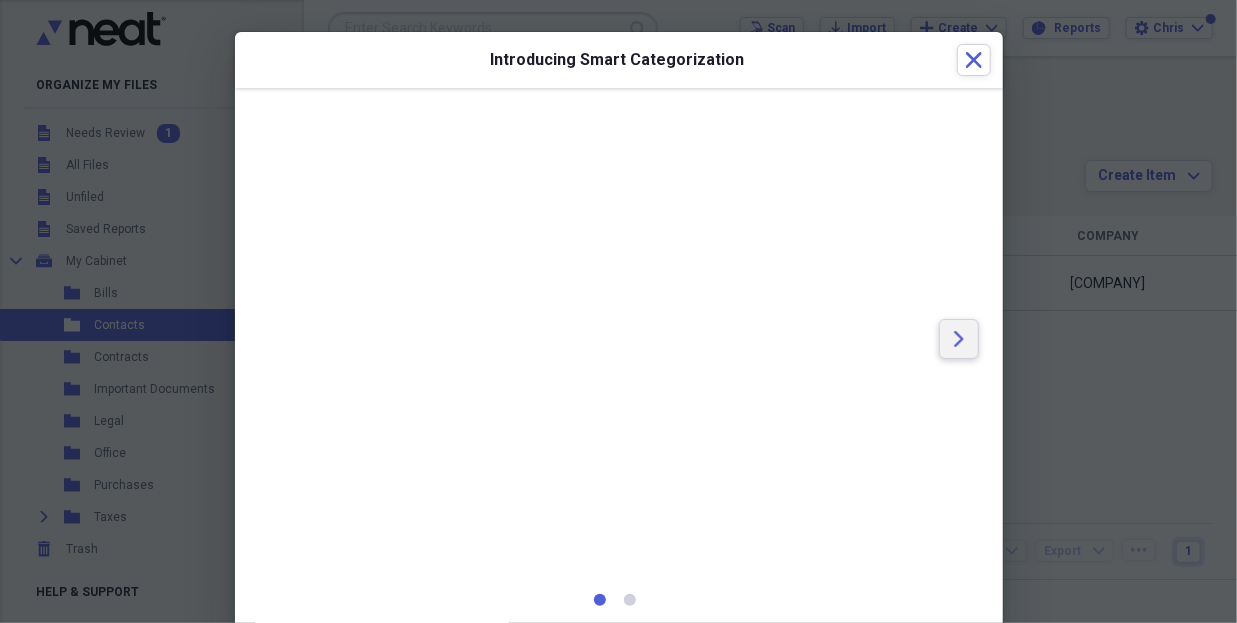click on "Arrow" at bounding box center [959, 339] 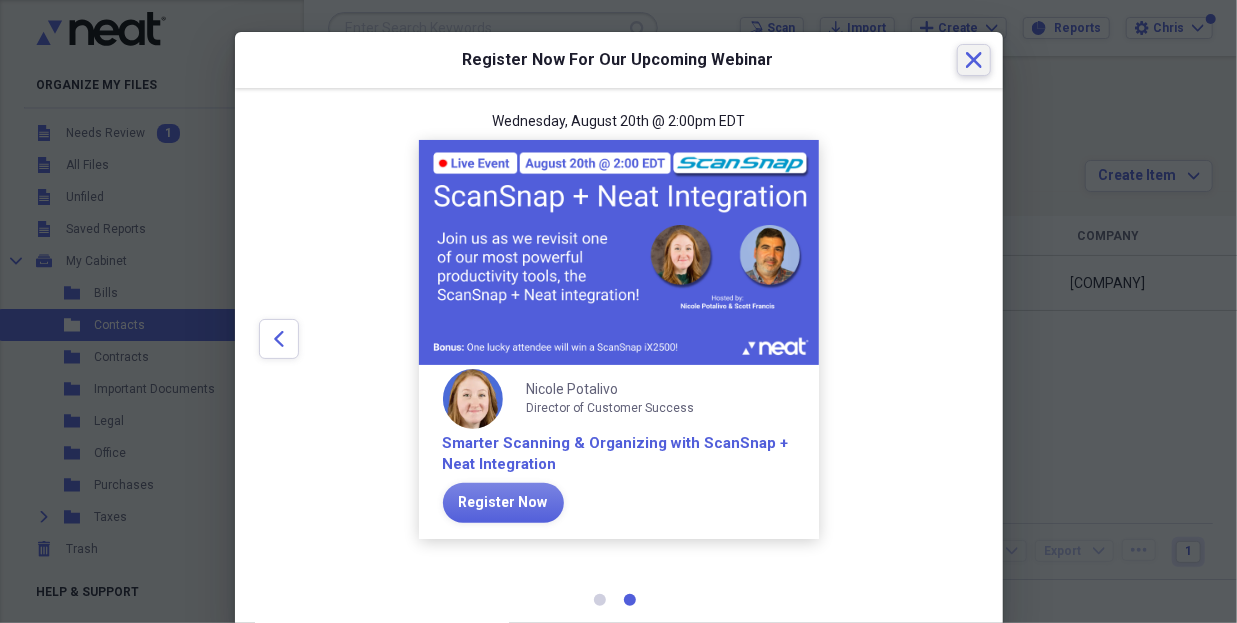 click on "Close" 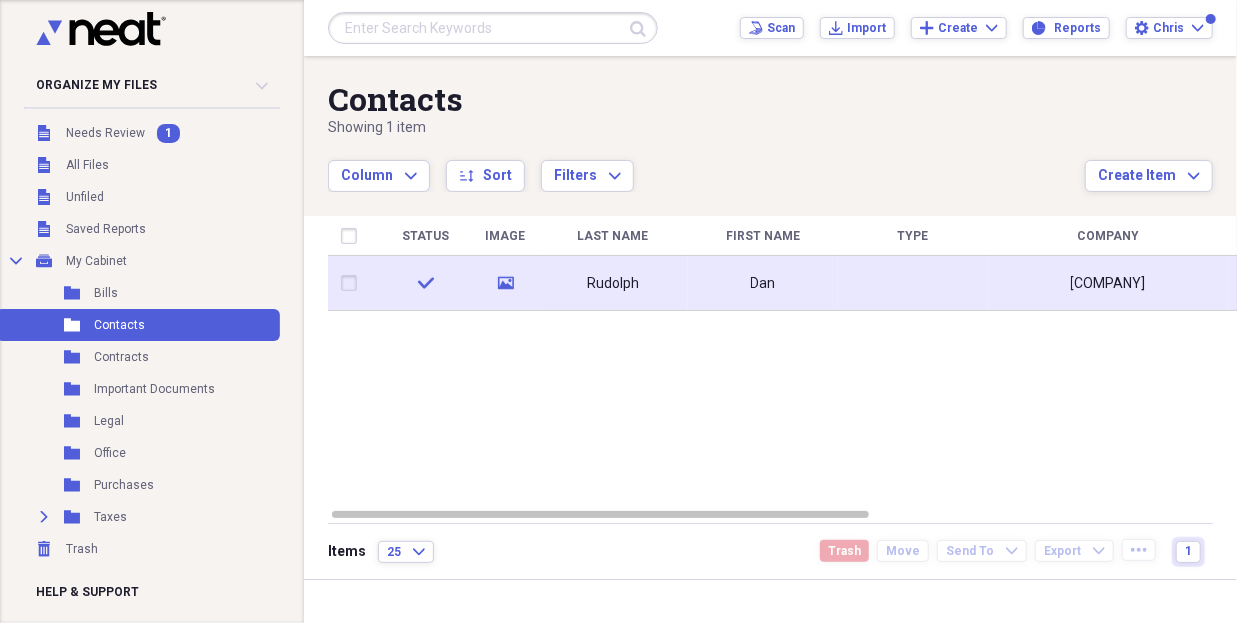 click on "Rudolph" at bounding box center (613, 283) 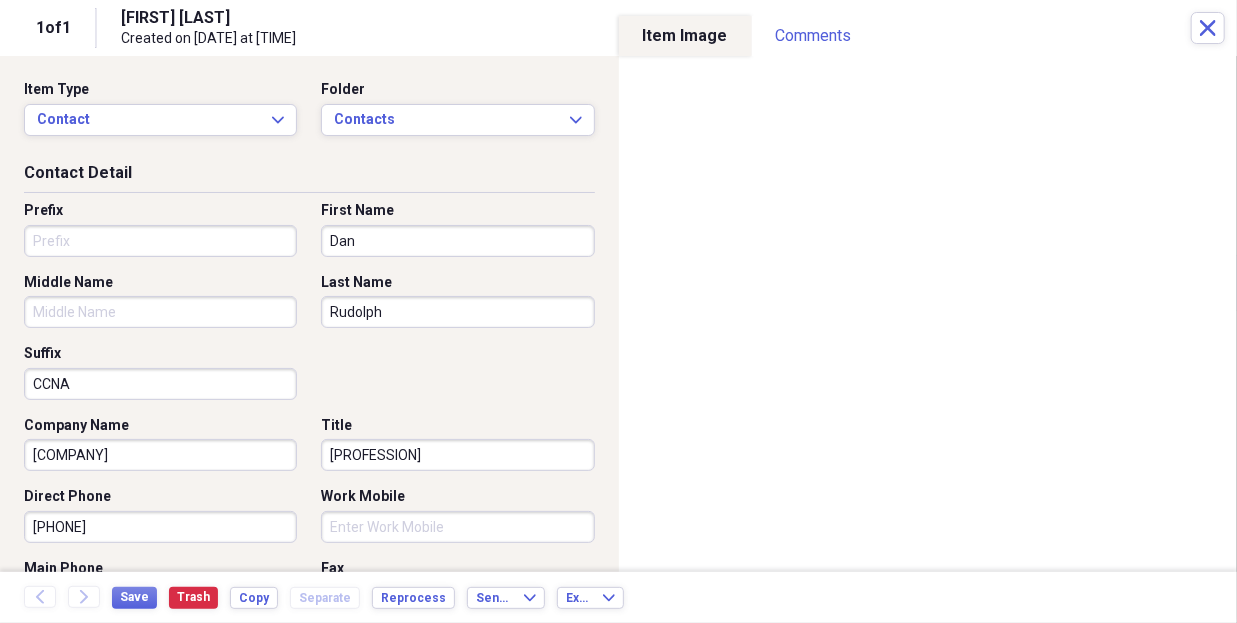 click on "Organize My Files 1 Collapse Unfiled Needs Review 1 Unfiled All Files Unfiled Unfiled Unfiled Saved Reports Collapse My Cabinet My Cabinet Add Folder Folder Bills Add Folder Folder Contacts Add Folder Folder Contracts Add Folder Folder Important Documents Add Folder Folder Legal Add Folder Folder Office Add Folder Folder Purchases Add Folder Expand Folder Taxes Add Folder Trash Trash Help & Support Submit Scan Scan Import Import Add Create Expand Reports Reports Settings Chris Expand Contacts Showing 1 item Column Expand sort Sort Filters  Expand Create Item Expand Status Image Last Name First Name Type Company Work Phone Home Phone Work Mobile Source check media Rudolph Dan Southwest Cyber Systems (281) 854-1477 Scan Items 25 Expand Trash Move Send To Expand Export Expand more 1 1  of  1 Dan Rudolph Created on 08/04/2025 at 10:30 am Close Item Type Contact Expand Folder Contacts Expand Contact Detail Prefix First Name Dan Middle Name Last Name Rudolph Suffix CCNA Company Name Southwest Cyber Systems Title" at bounding box center [618, 311] 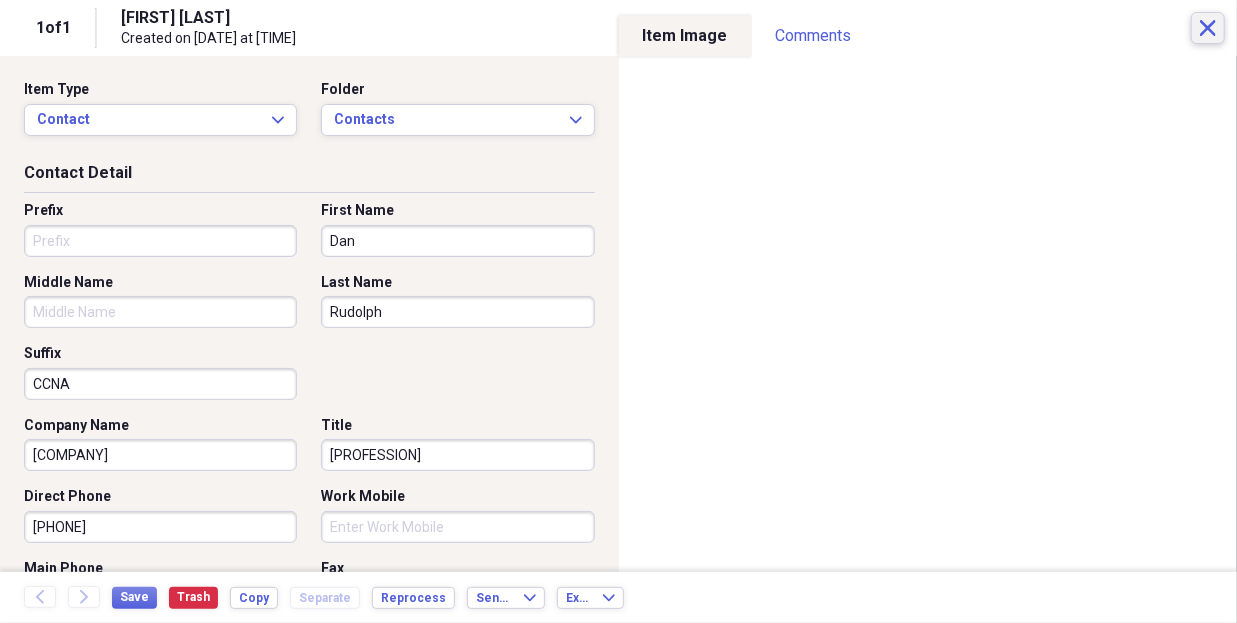 click on "Close" at bounding box center [1208, 28] 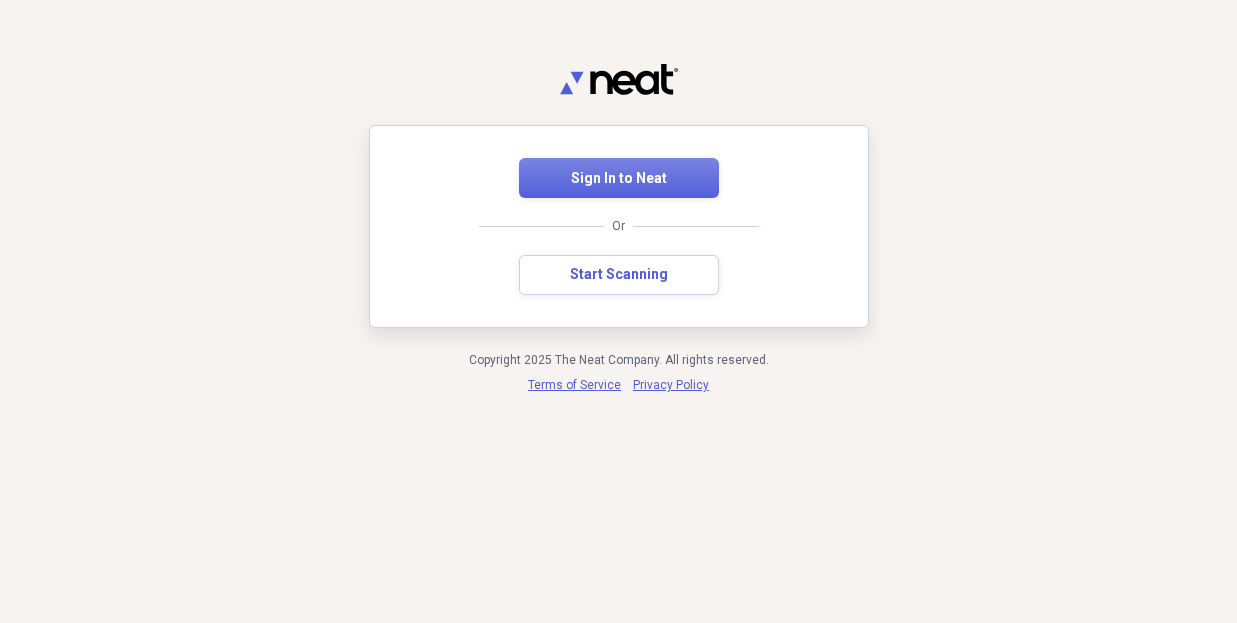 scroll, scrollTop: 0, scrollLeft: 0, axis: both 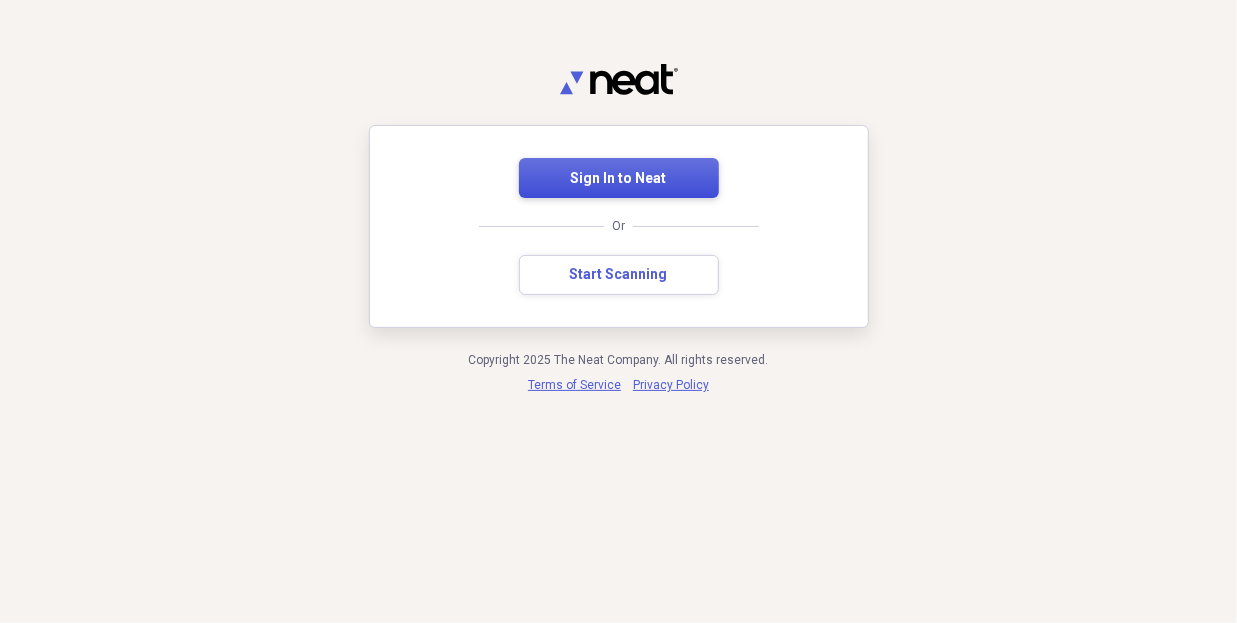 click on "Sign In to Neat" at bounding box center (619, 179) 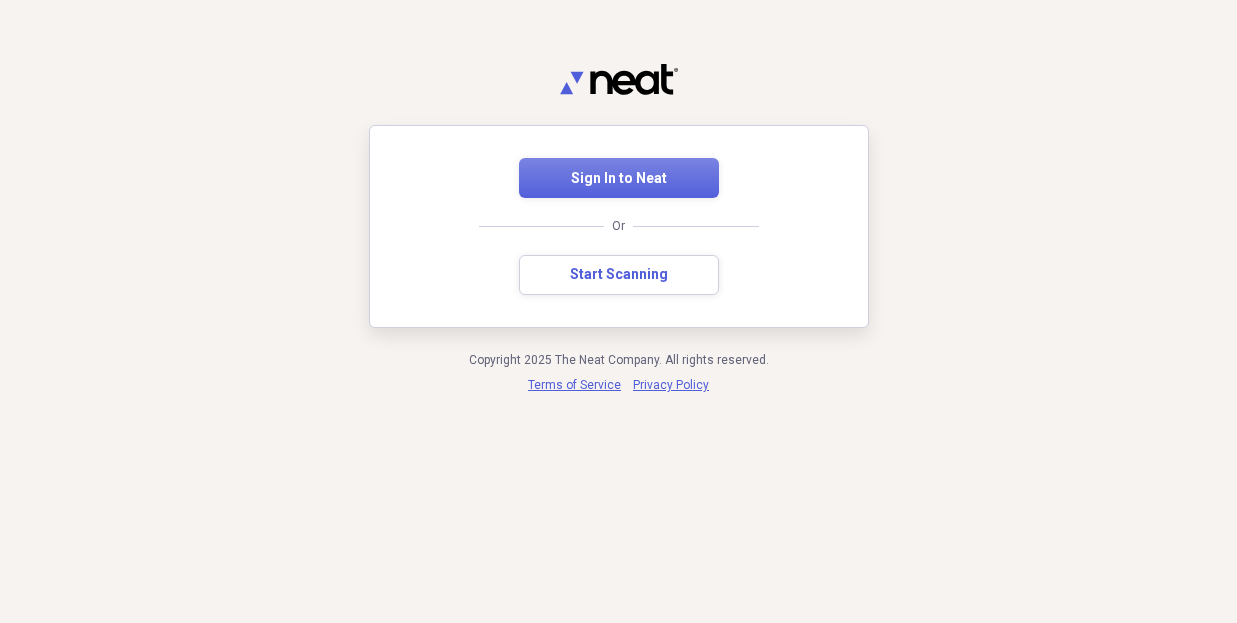 scroll, scrollTop: 0, scrollLeft: 0, axis: both 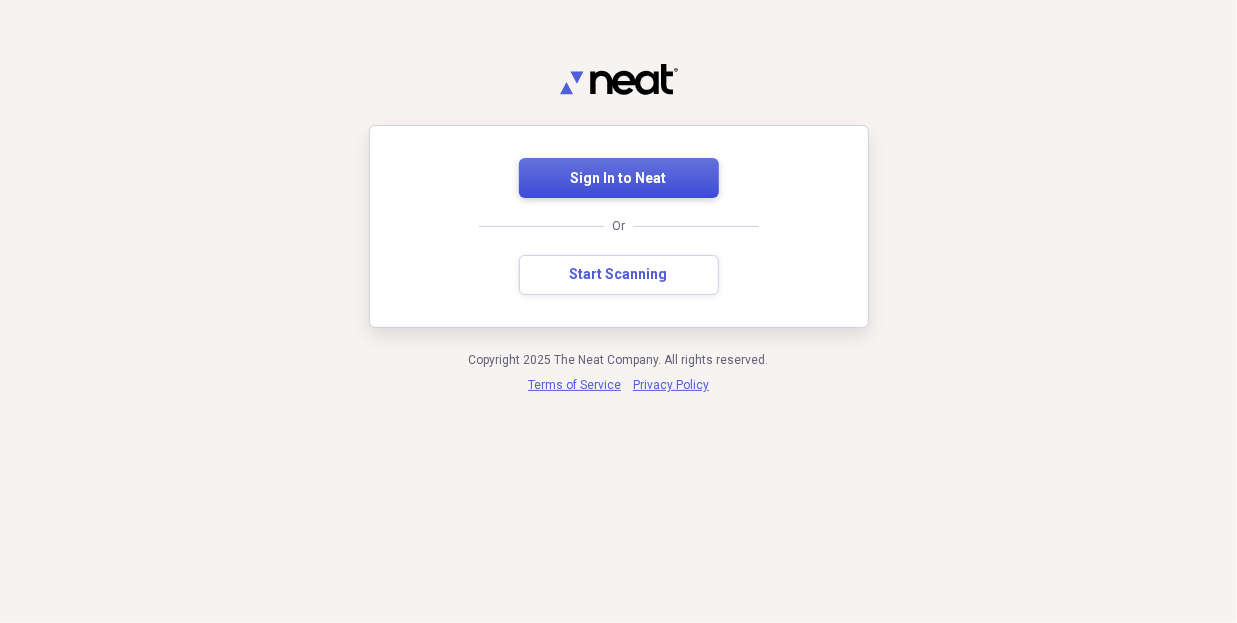 click on "Sign In to Neat" at bounding box center [619, 179] 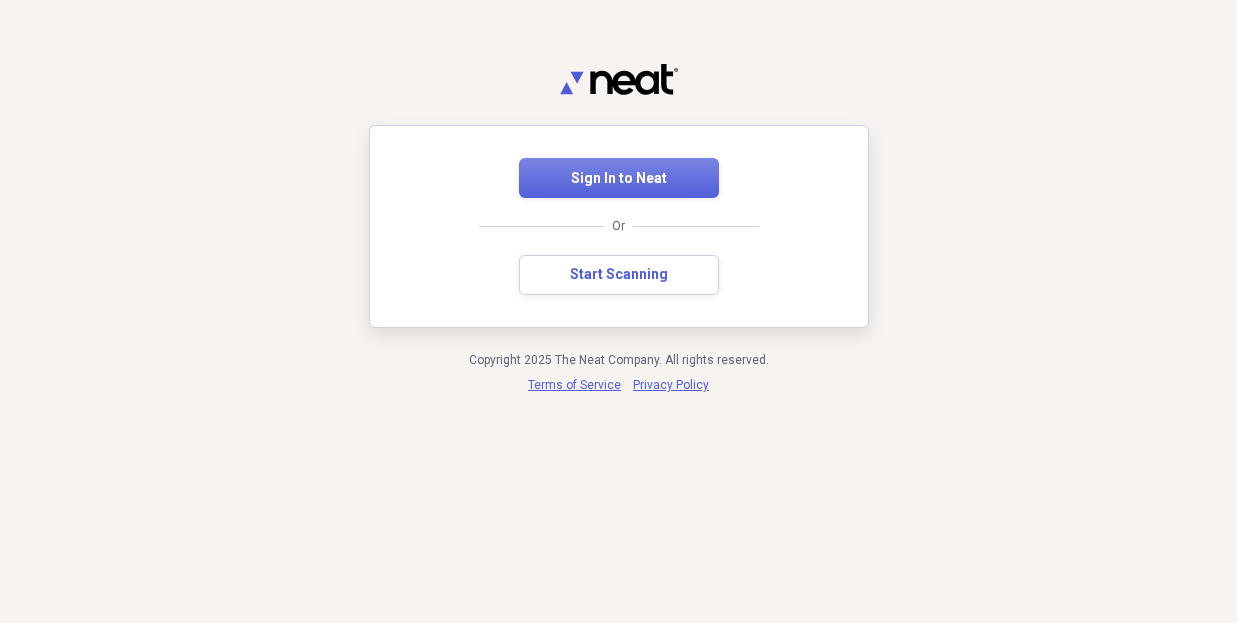 scroll, scrollTop: 0, scrollLeft: 0, axis: both 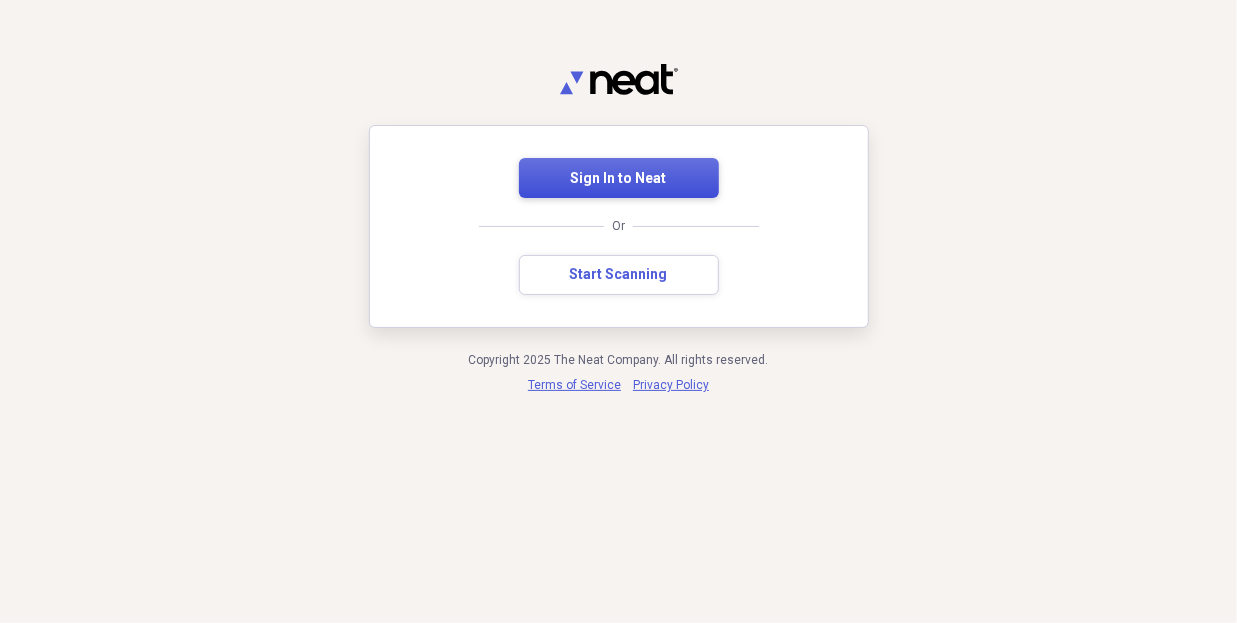 click on "Sign In to Neat" at bounding box center (619, 178) 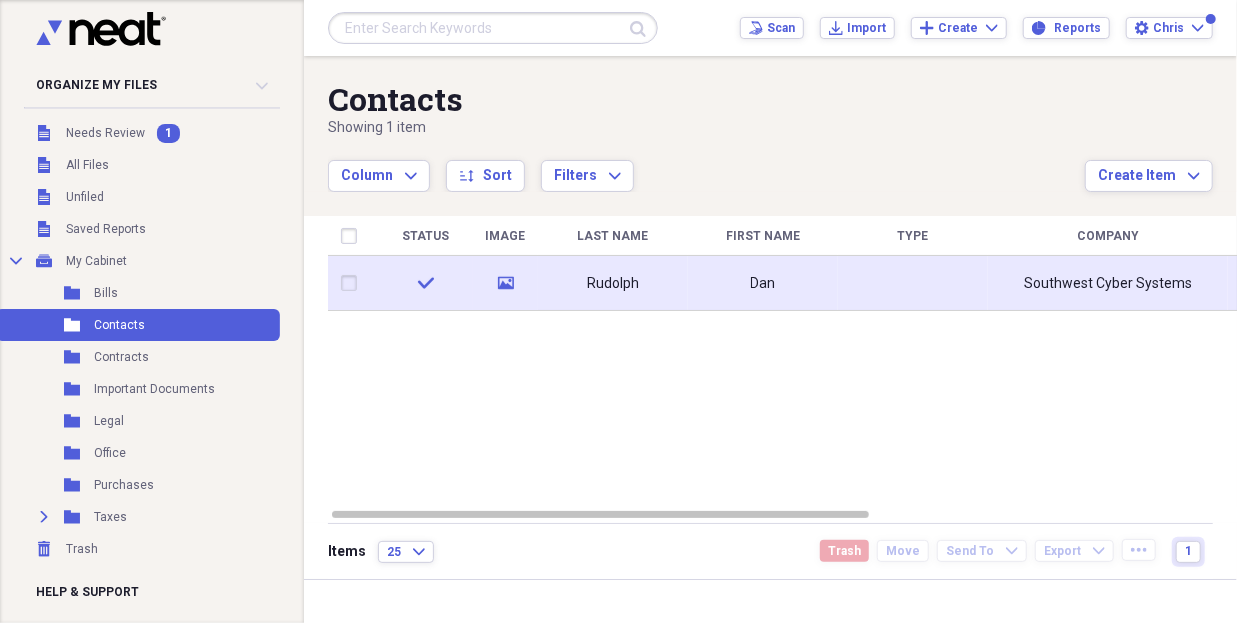 click on "Rudolph" at bounding box center (613, 283) 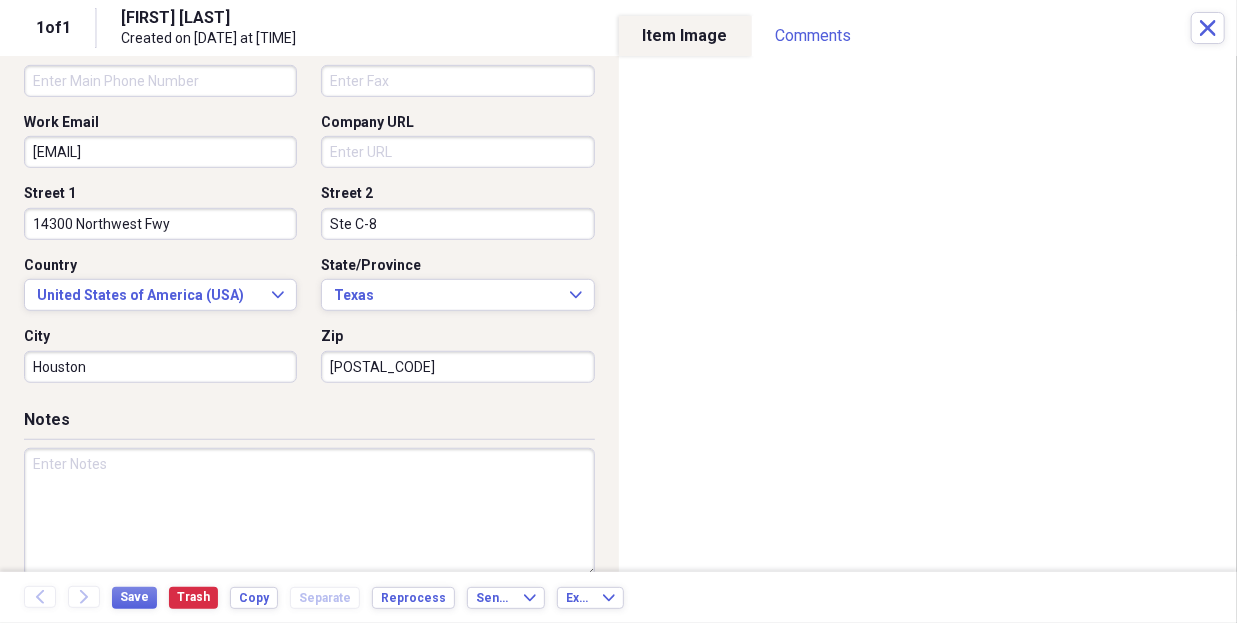 scroll, scrollTop: 519, scrollLeft: 0, axis: vertical 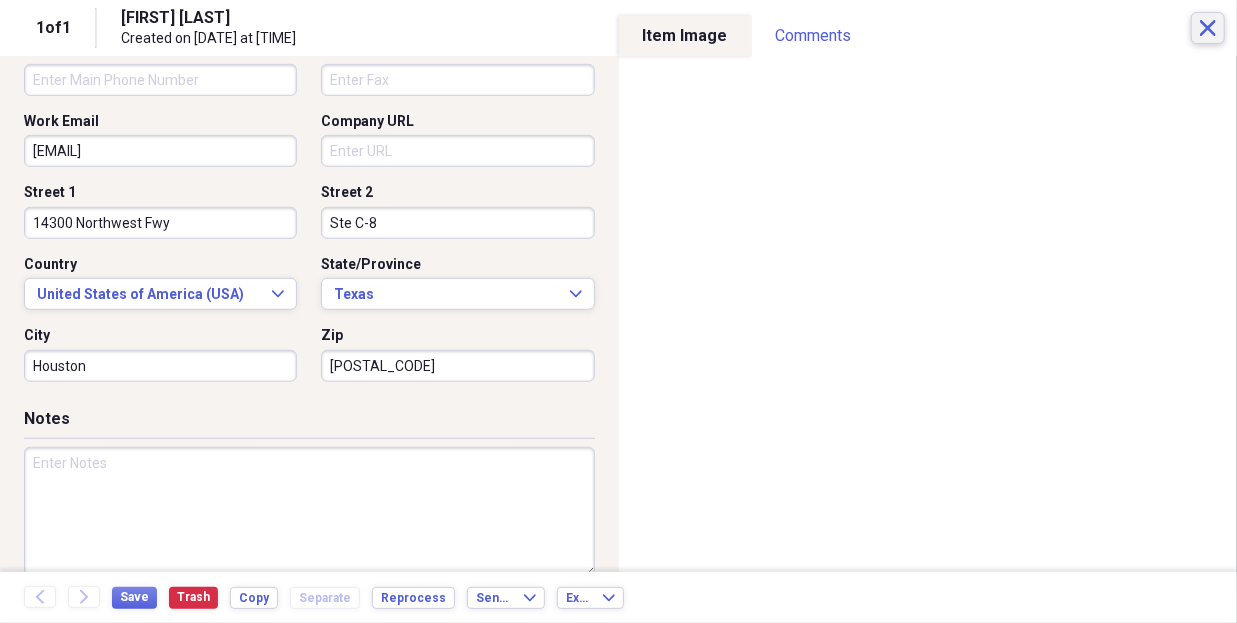 click on "Close" at bounding box center [1208, 28] 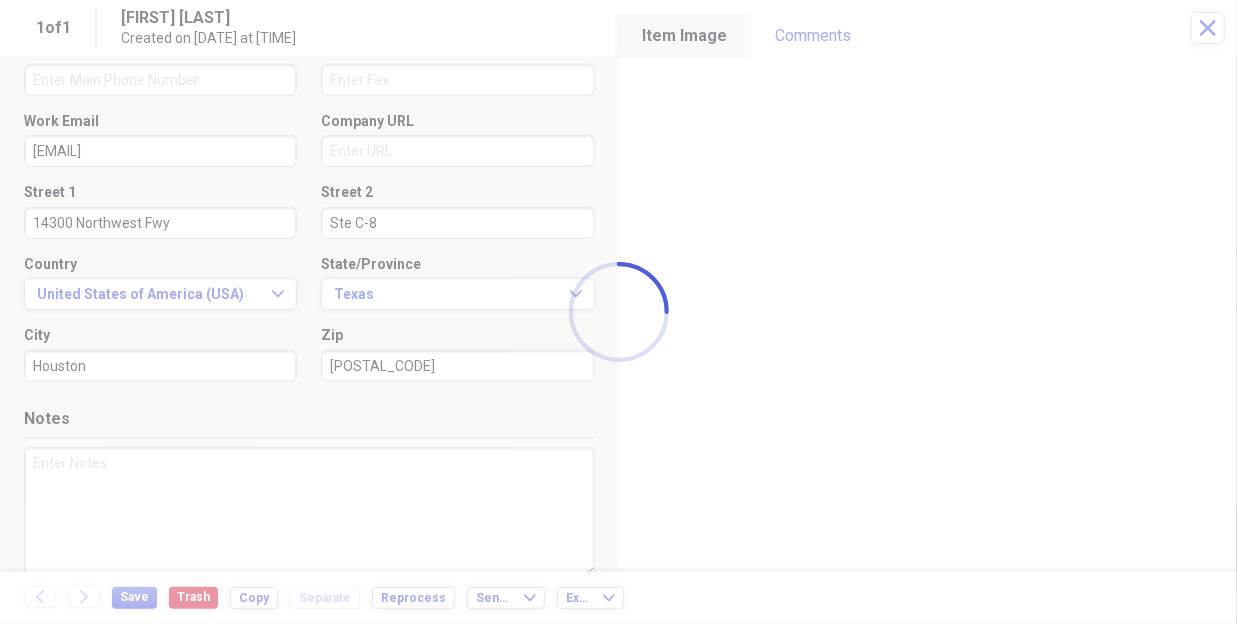 click at bounding box center (618, 311) 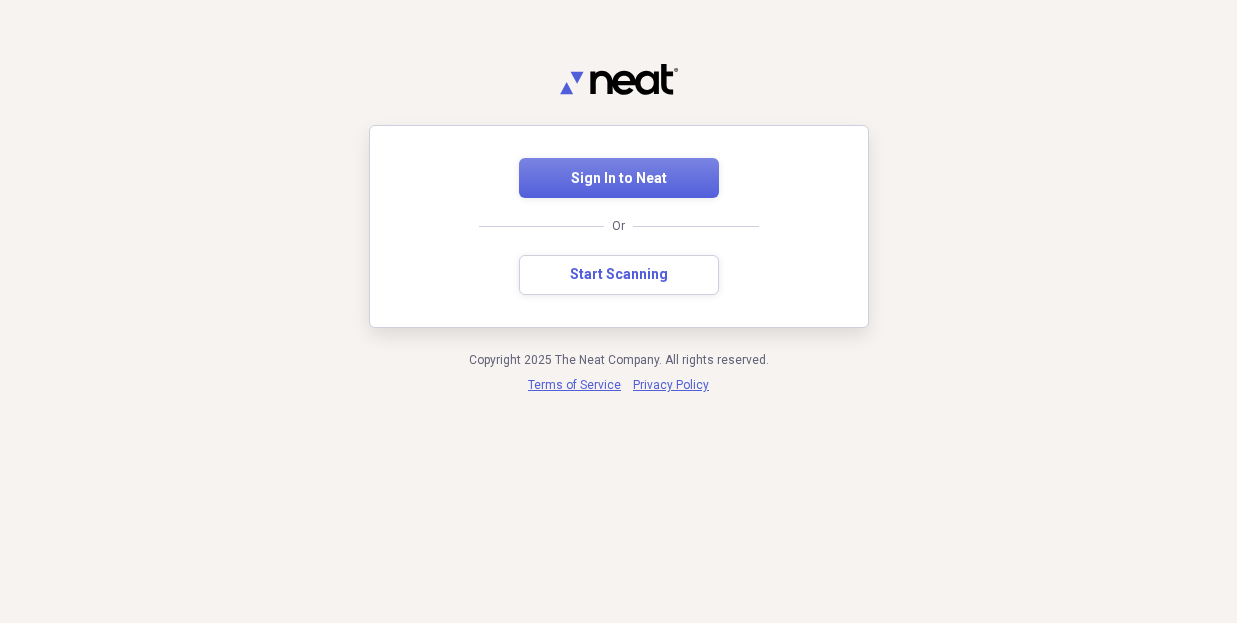 scroll, scrollTop: 0, scrollLeft: 0, axis: both 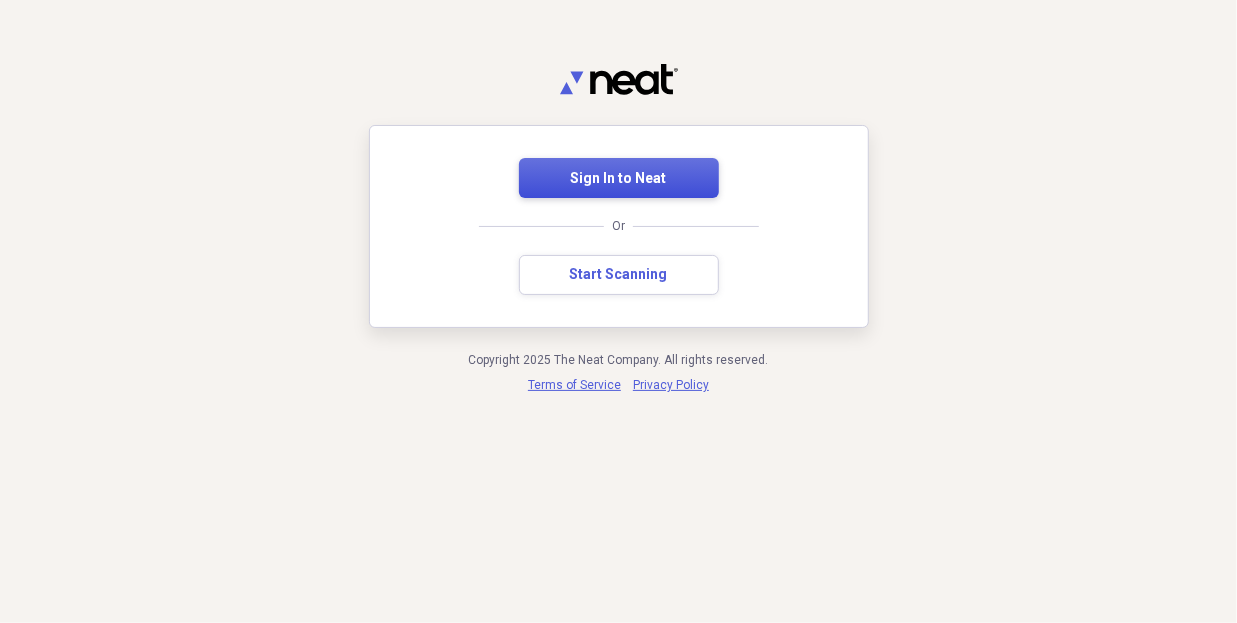 click on "Sign In to Neat" at bounding box center (619, 179) 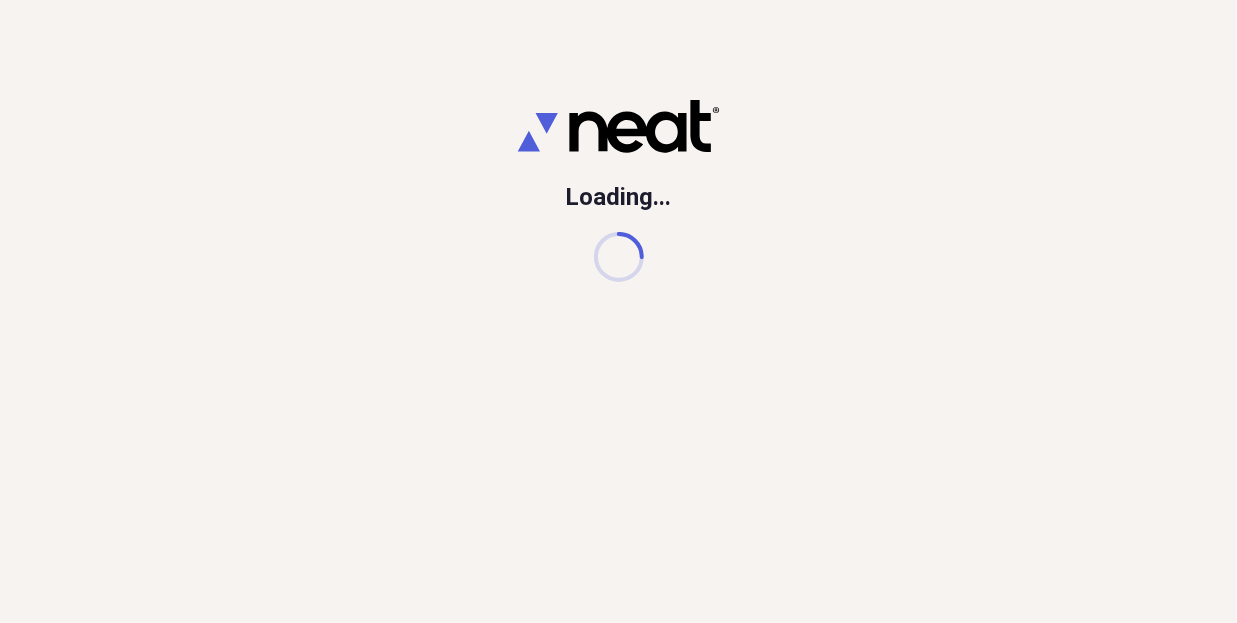click on "Loading..." at bounding box center (619, 191) 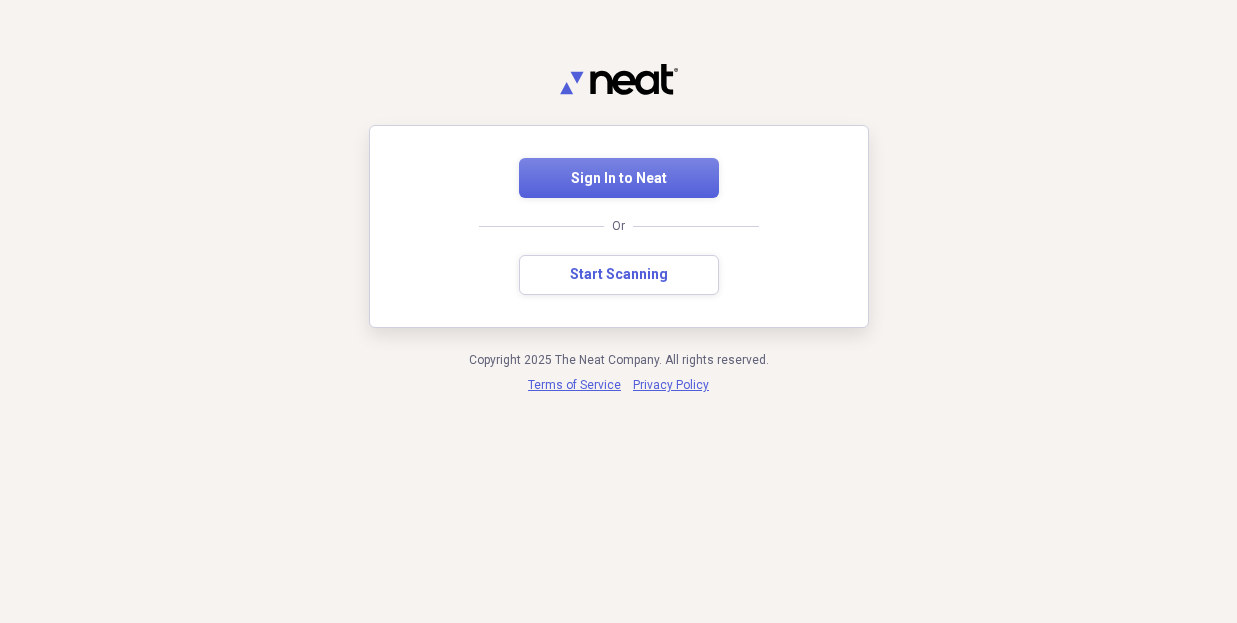 scroll, scrollTop: 0, scrollLeft: 0, axis: both 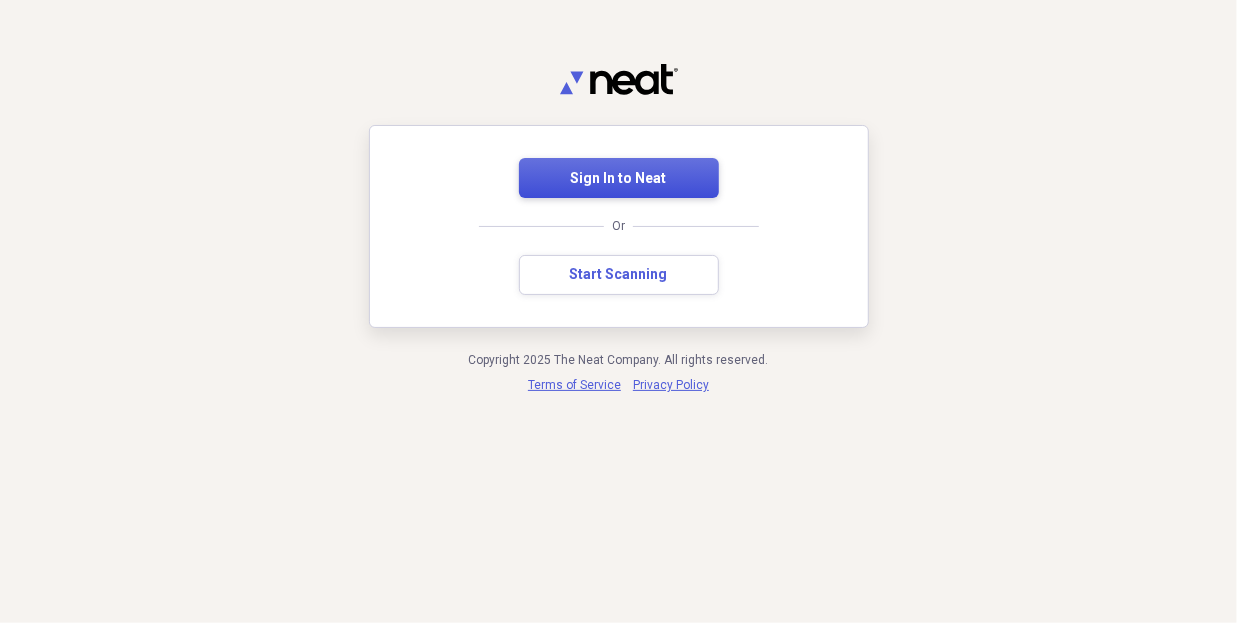 click on "Sign In to Neat" at bounding box center (619, 178) 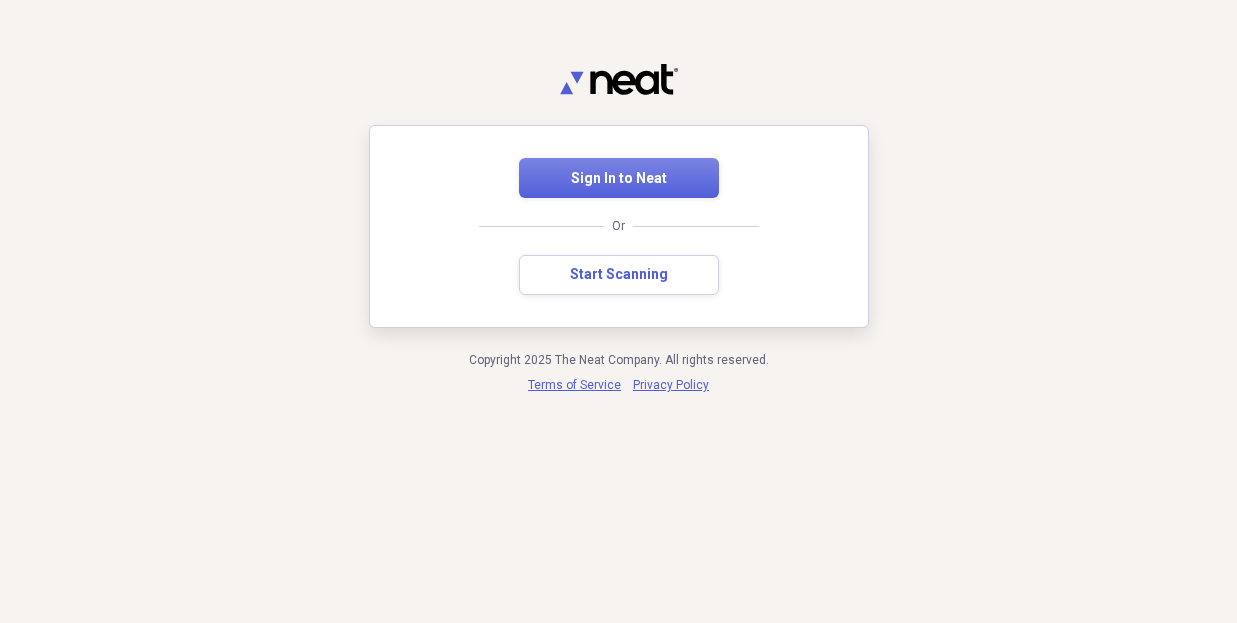 scroll, scrollTop: 0, scrollLeft: 0, axis: both 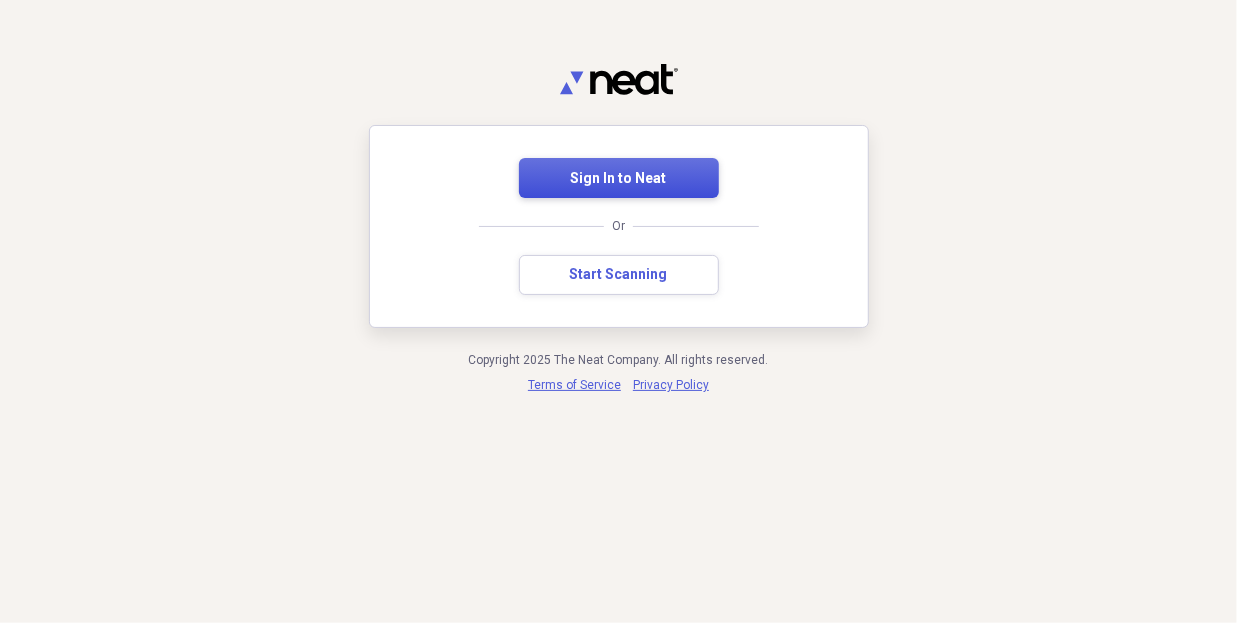click on "Sign In to Neat" at bounding box center (619, 178) 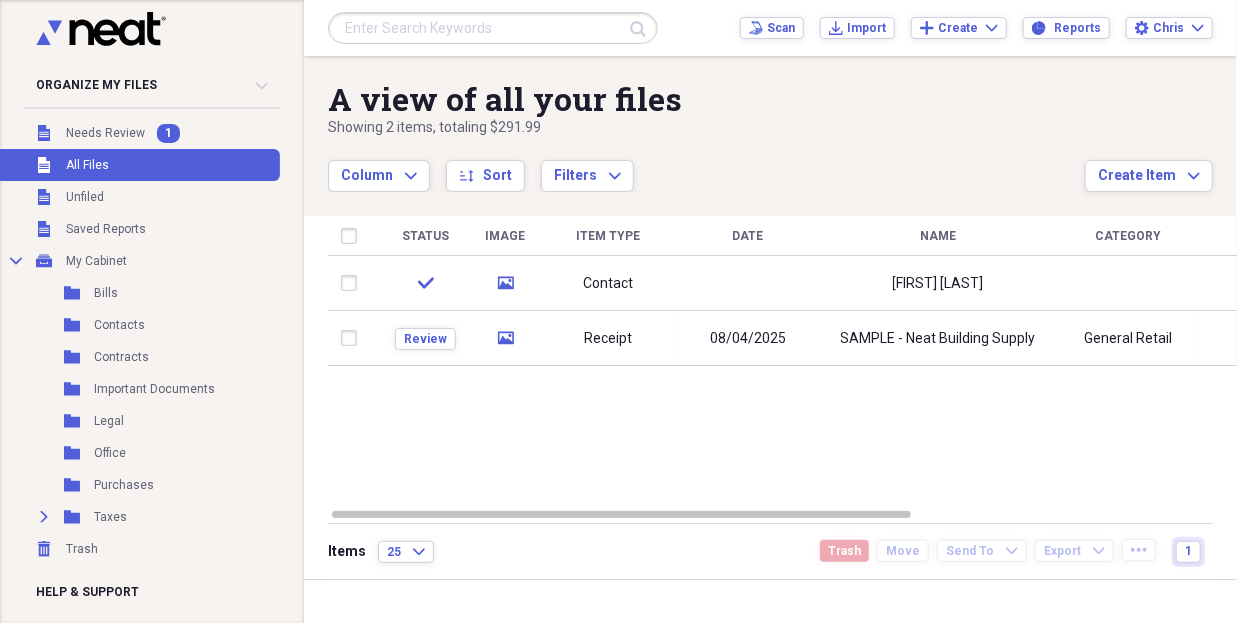 click on "A view of all your files" at bounding box center [706, 99] 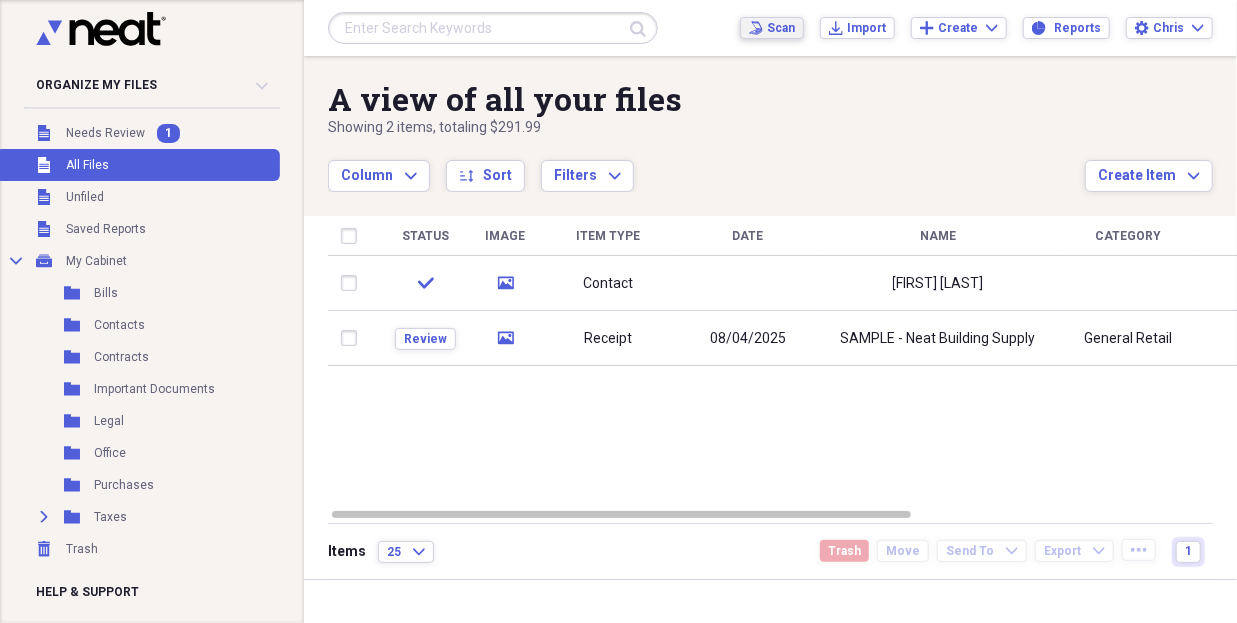 click on "Scan" at bounding box center [781, 28] 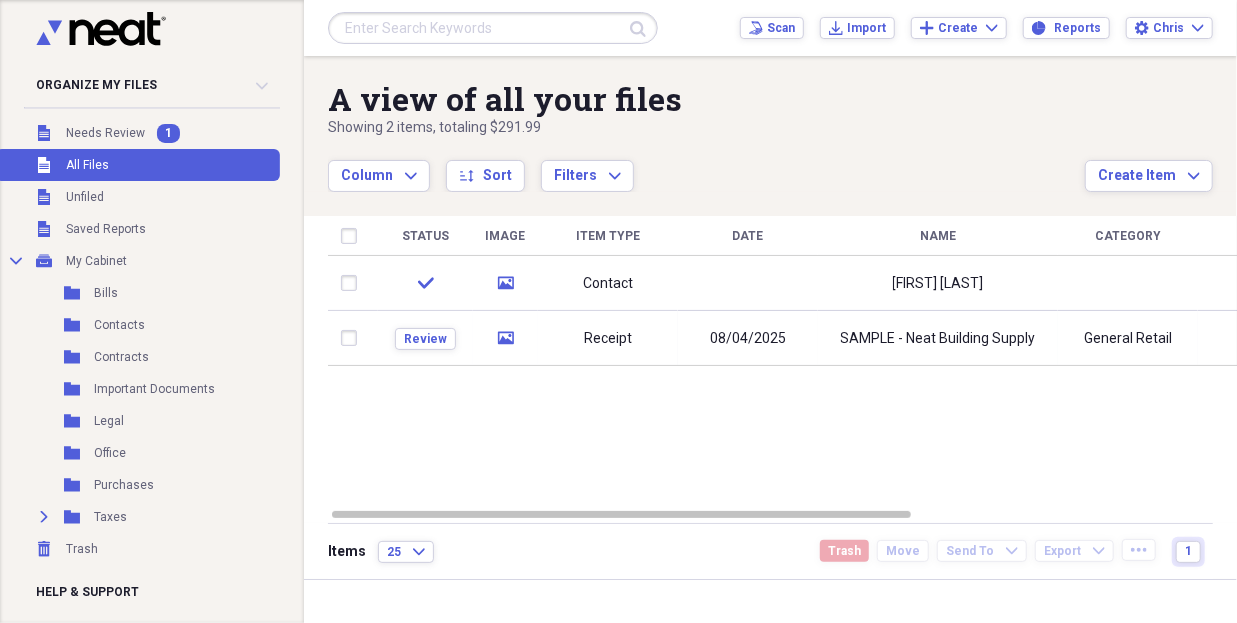 click on "Column Expand sort Sort Filters  Expand" at bounding box center [706, 165] 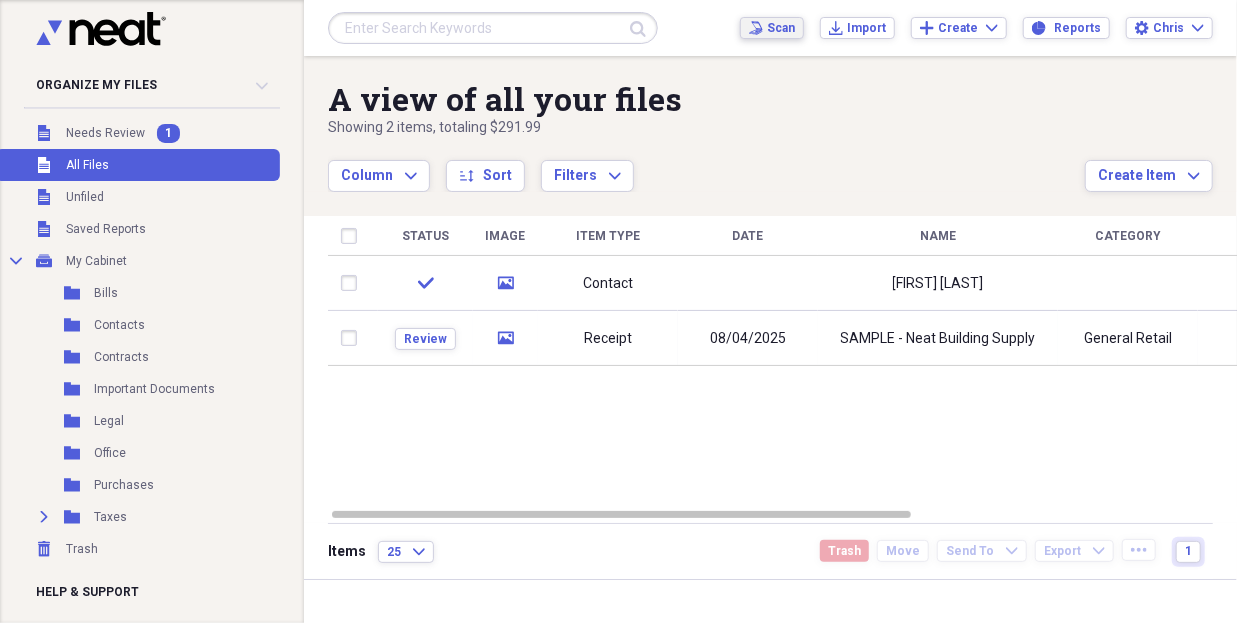 click on "Scan" 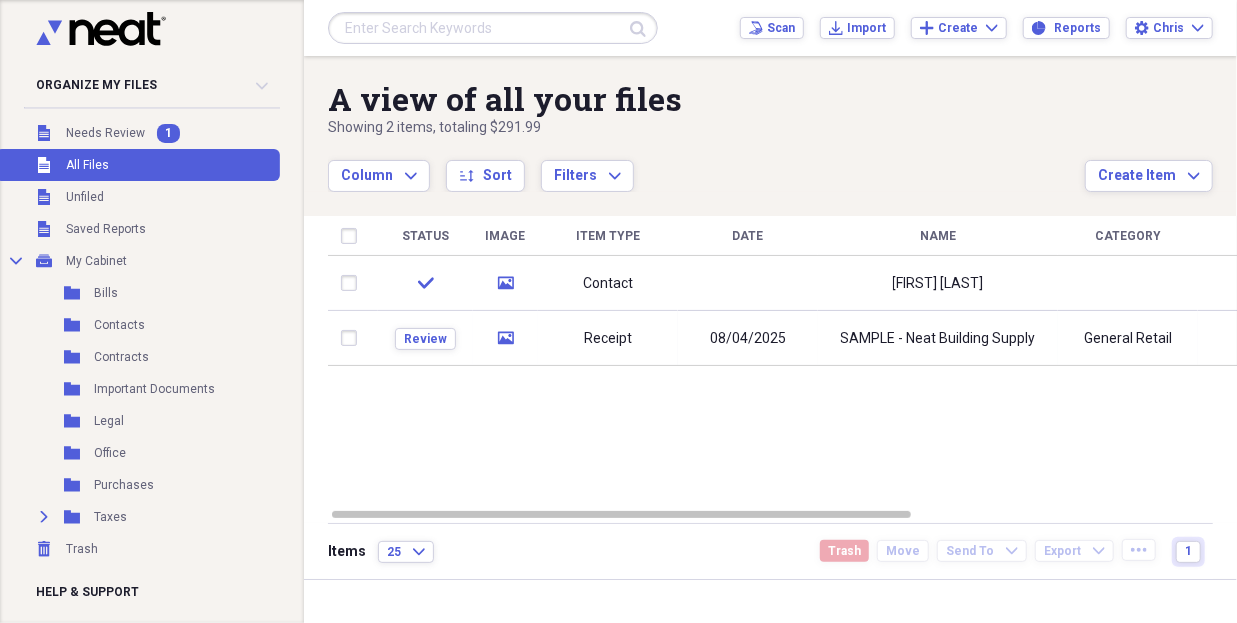 click on "Column Expand sort Sort Filters  Expand" at bounding box center [706, 165] 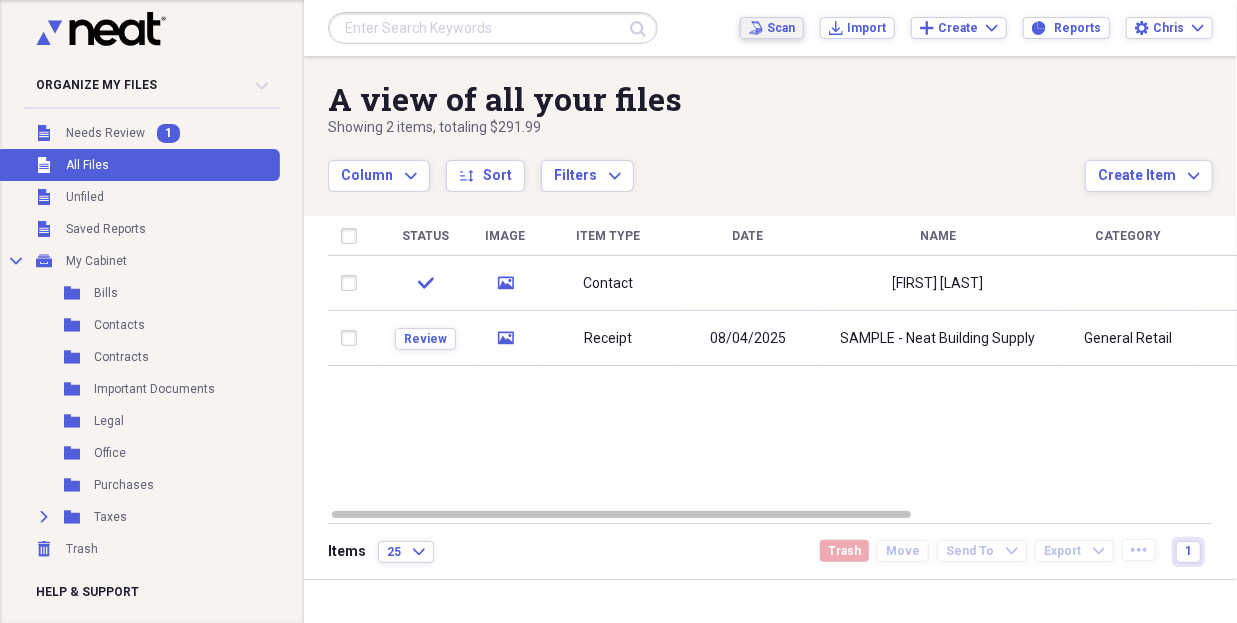 click on "Scan" at bounding box center (781, 28) 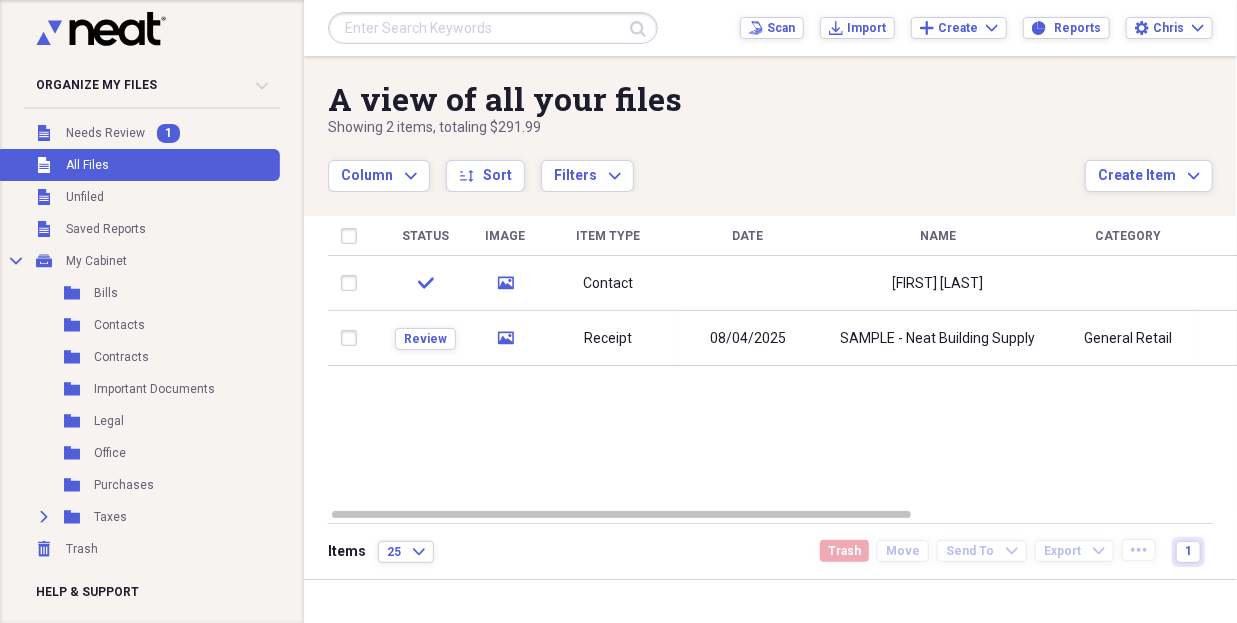 click on "Scan Scan" at bounding box center (772, 28) 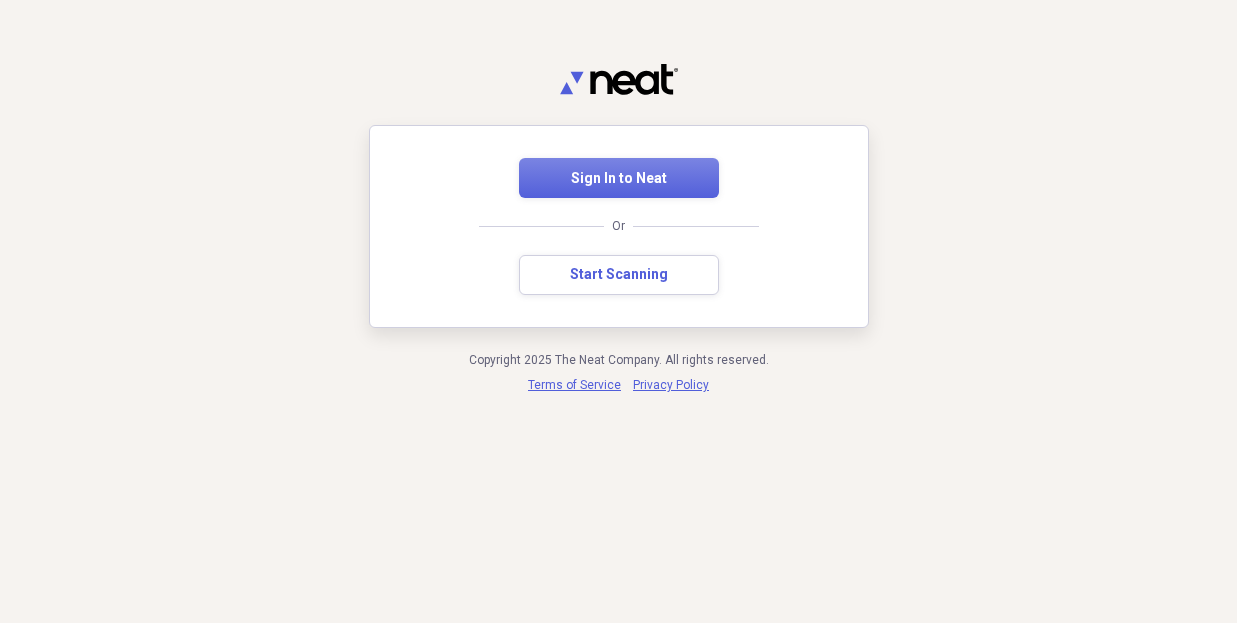 scroll, scrollTop: 0, scrollLeft: 0, axis: both 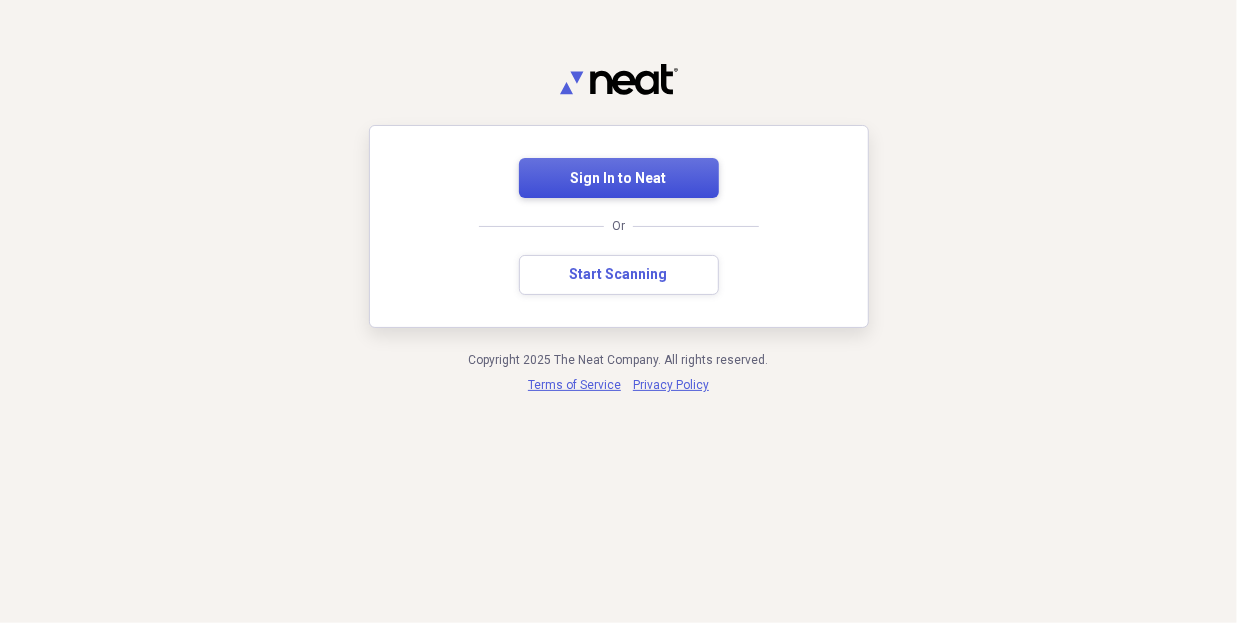 click on "Sign In to Neat" at bounding box center (619, 179) 